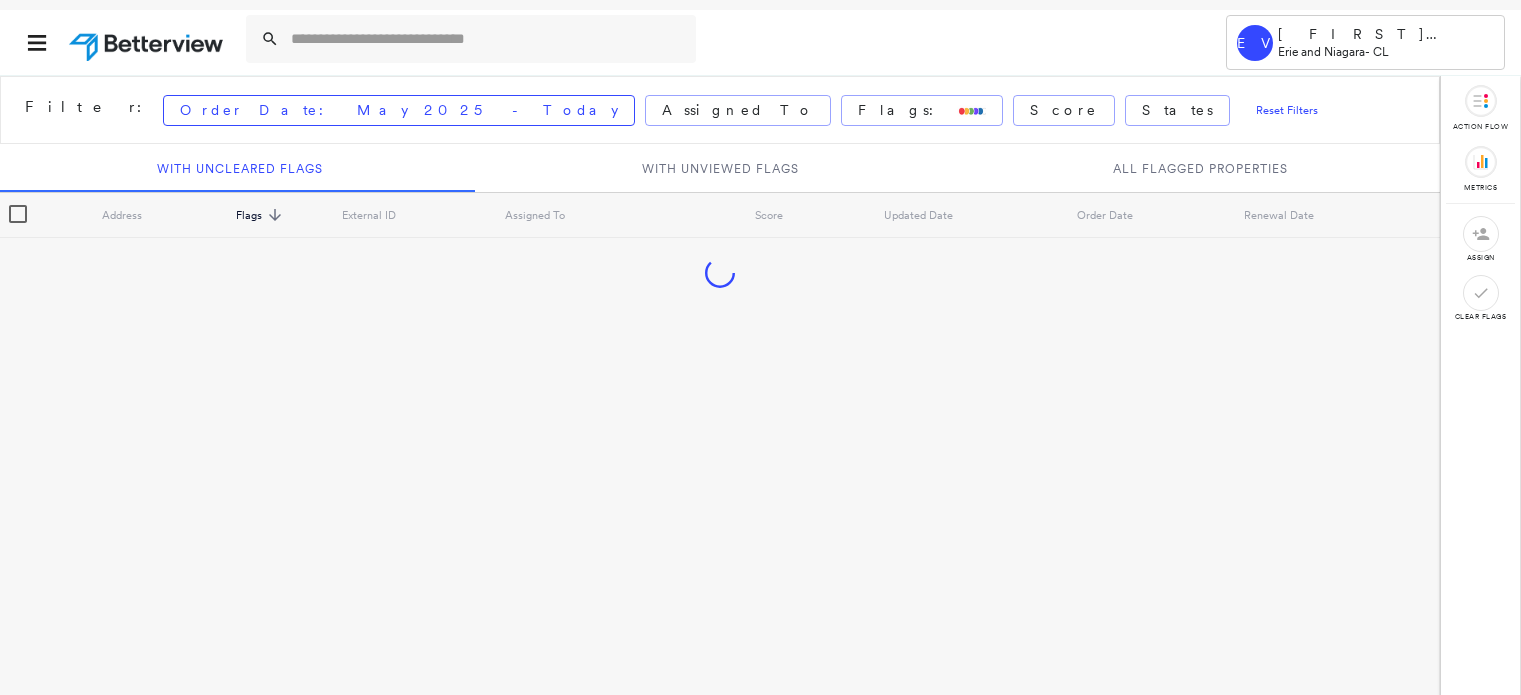 scroll, scrollTop: 0, scrollLeft: 0, axis: both 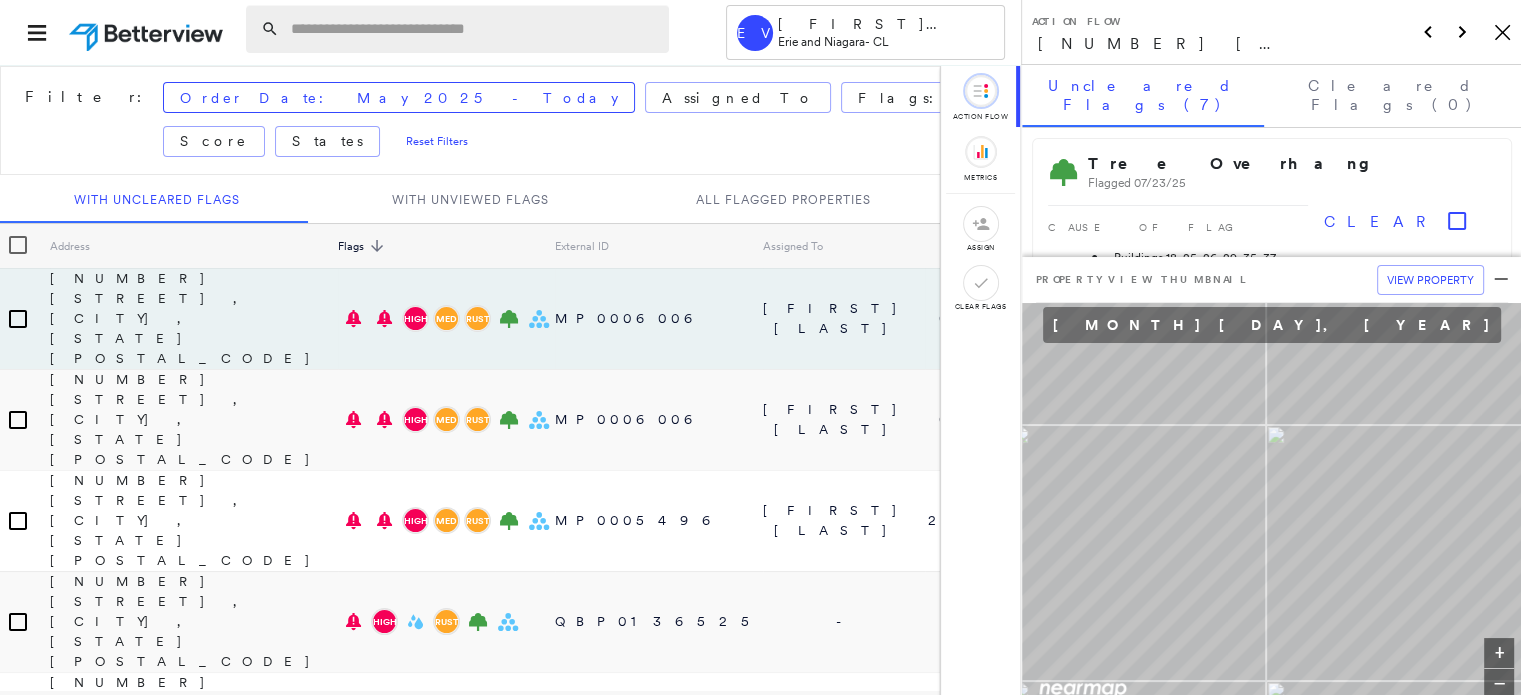 click at bounding box center [474, 29] 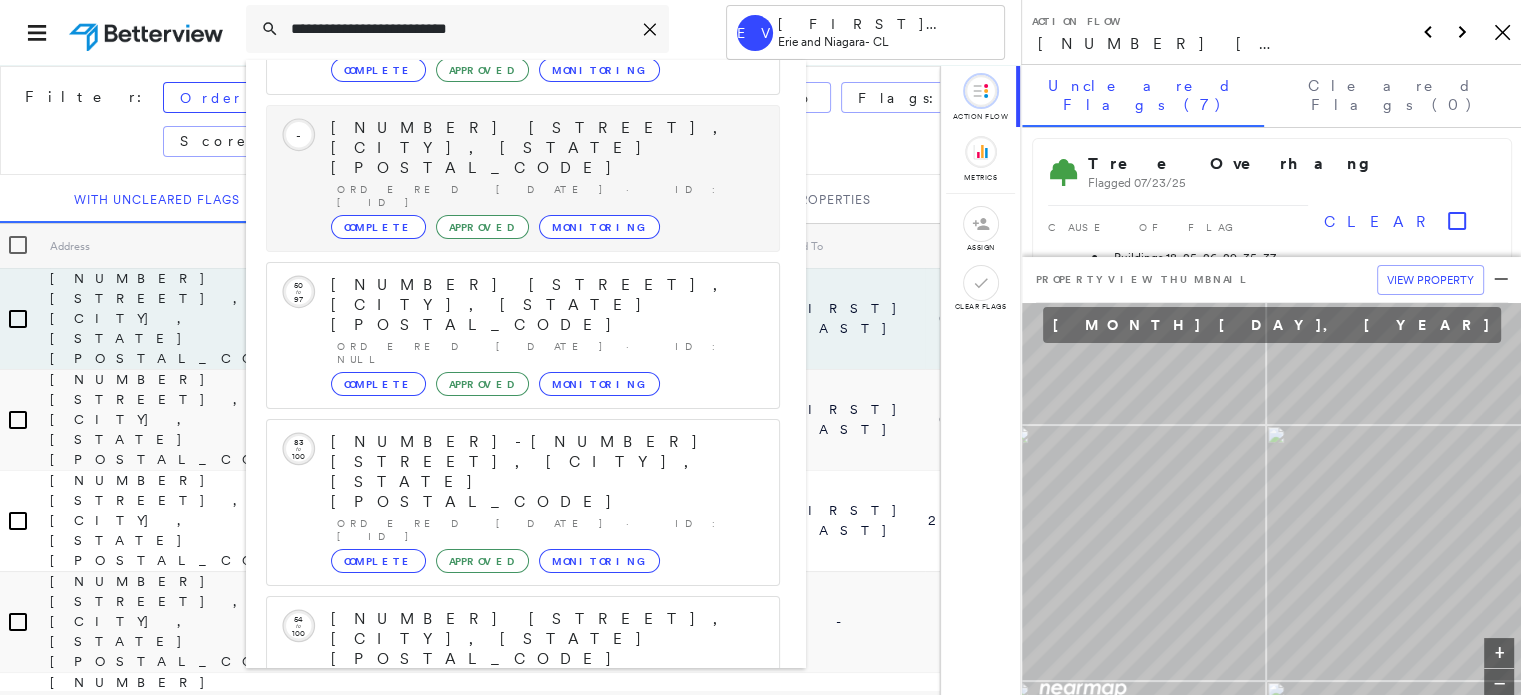 scroll, scrollTop: 208, scrollLeft: 0, axis: vertical 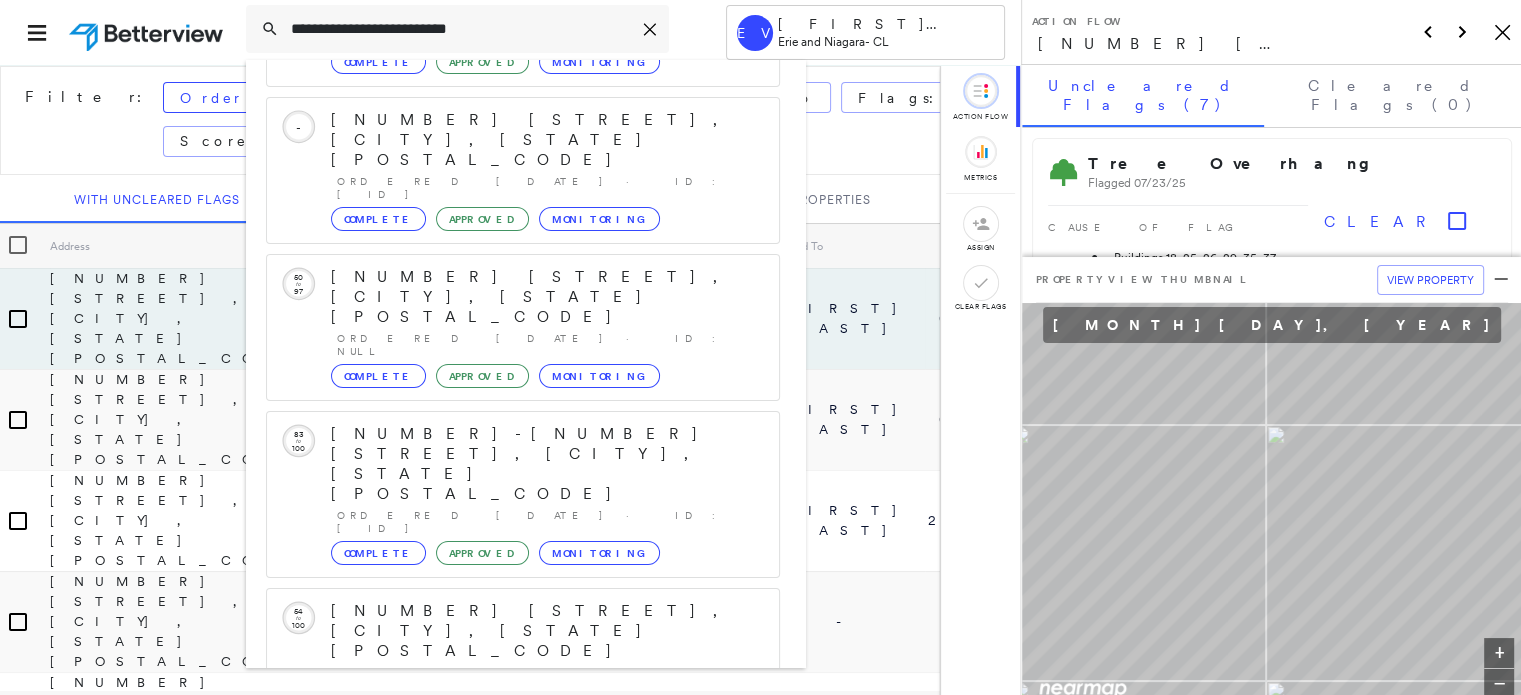 type on "**********" 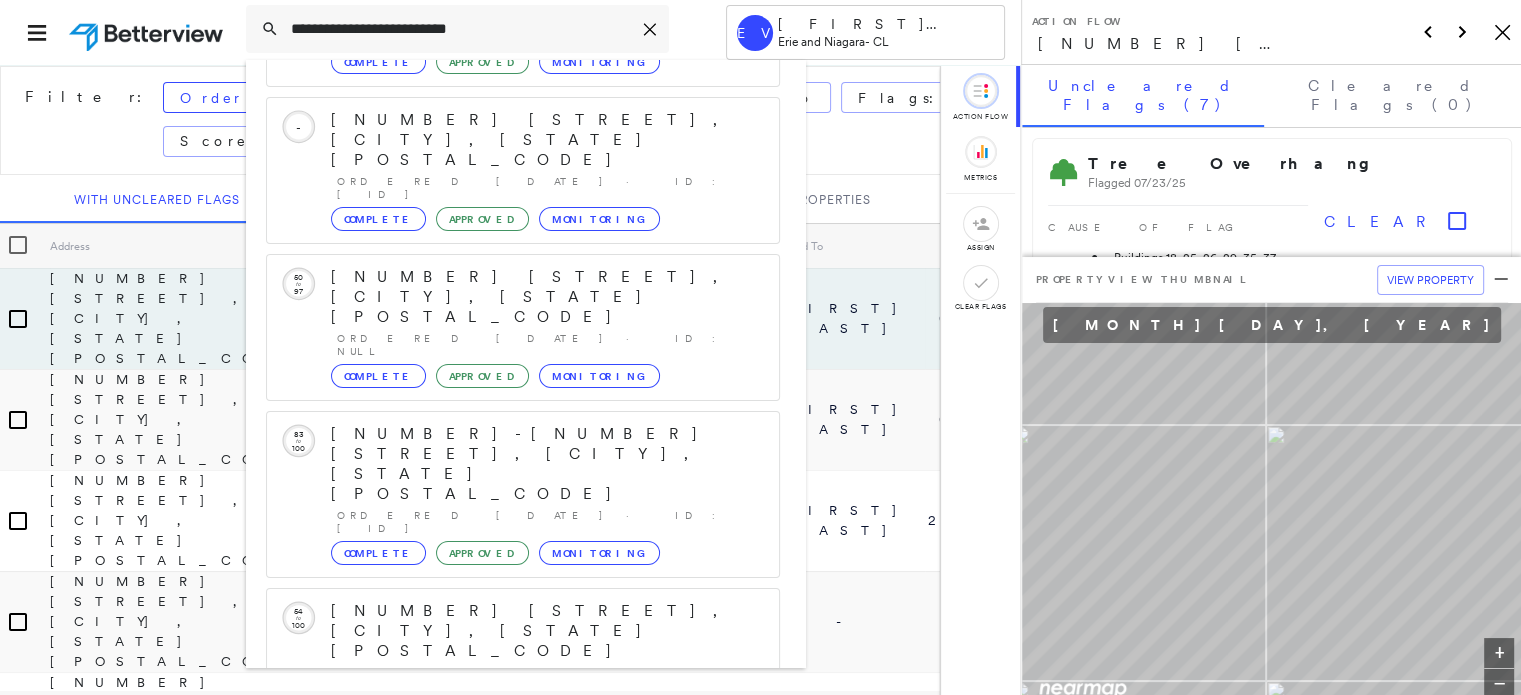 click on "Show  5  more existing properties" at bounding box center [524, 778] 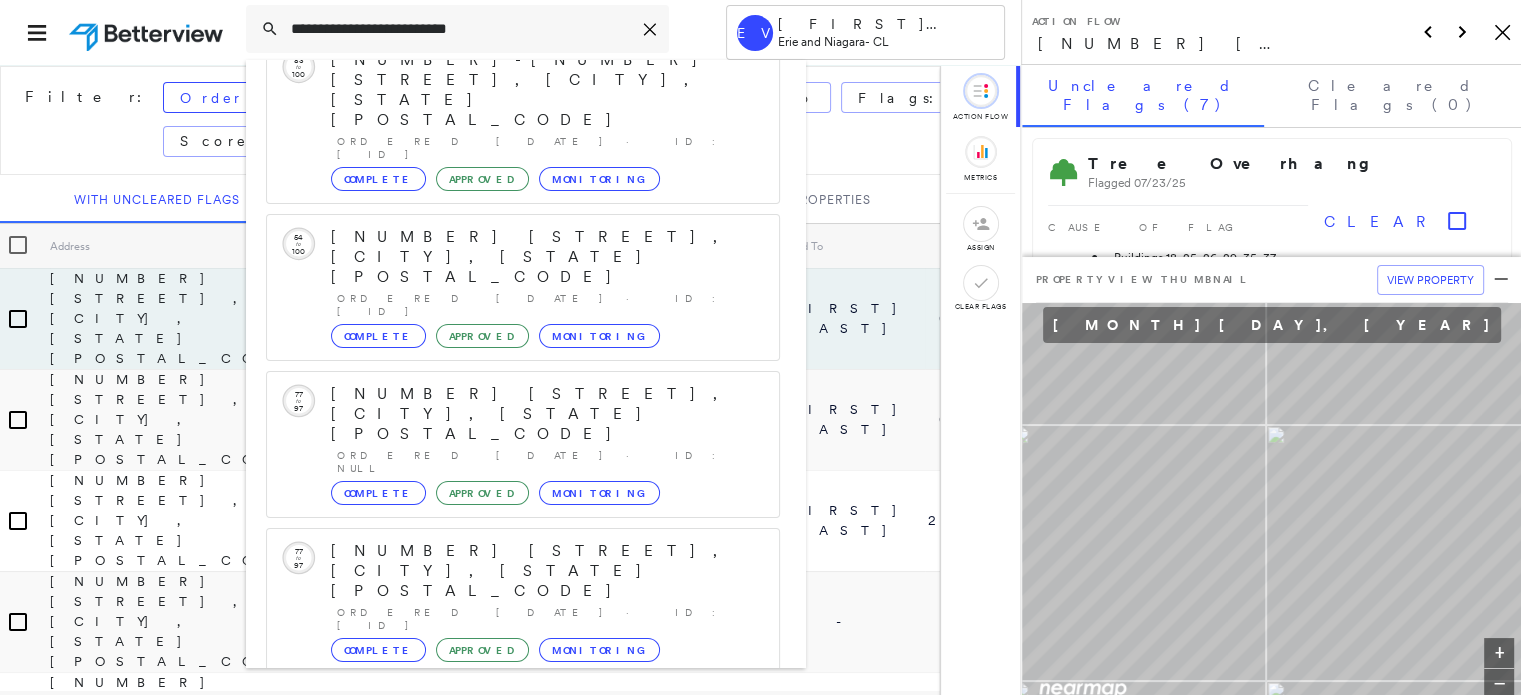 scroll, scrollTop: 724, scrollLeft: 0, axis: vertical 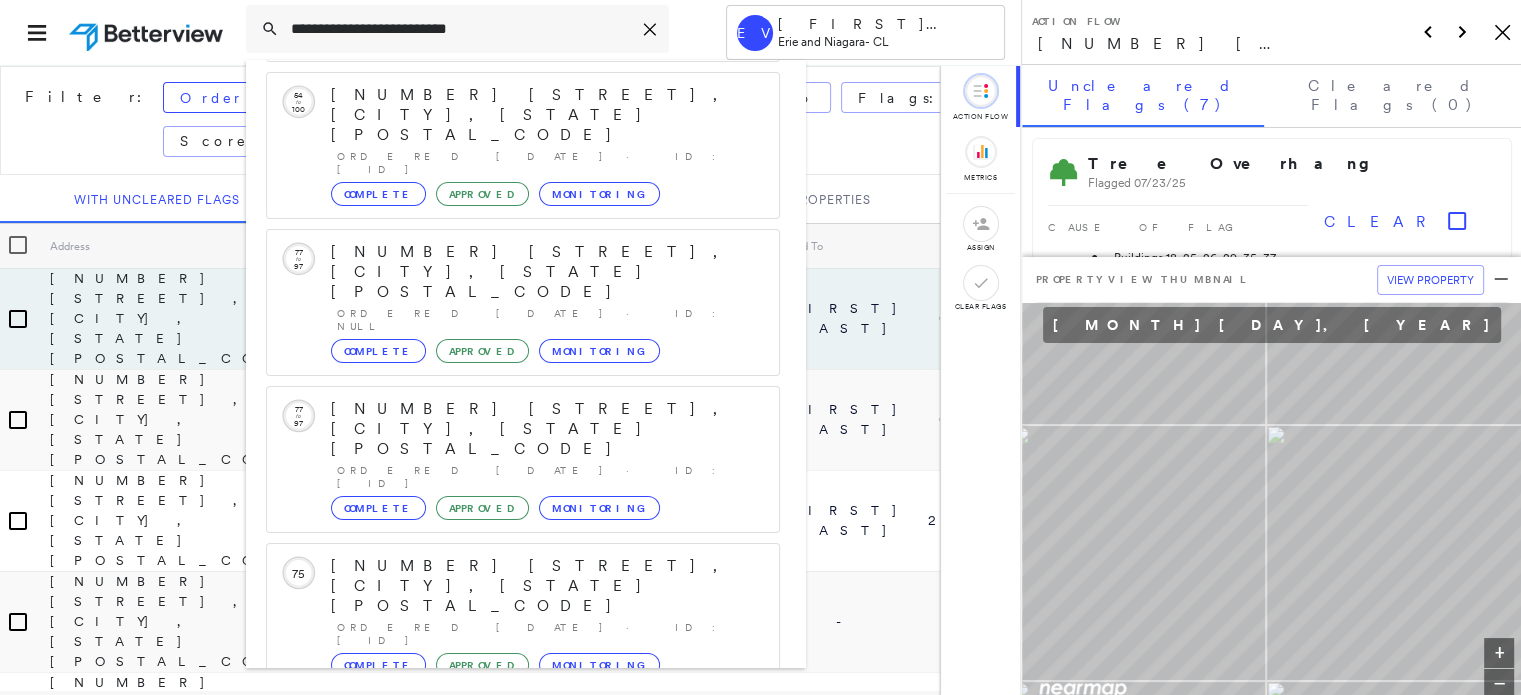 click on "Show  5  more existing properties" at bounding box center (524, 1047) 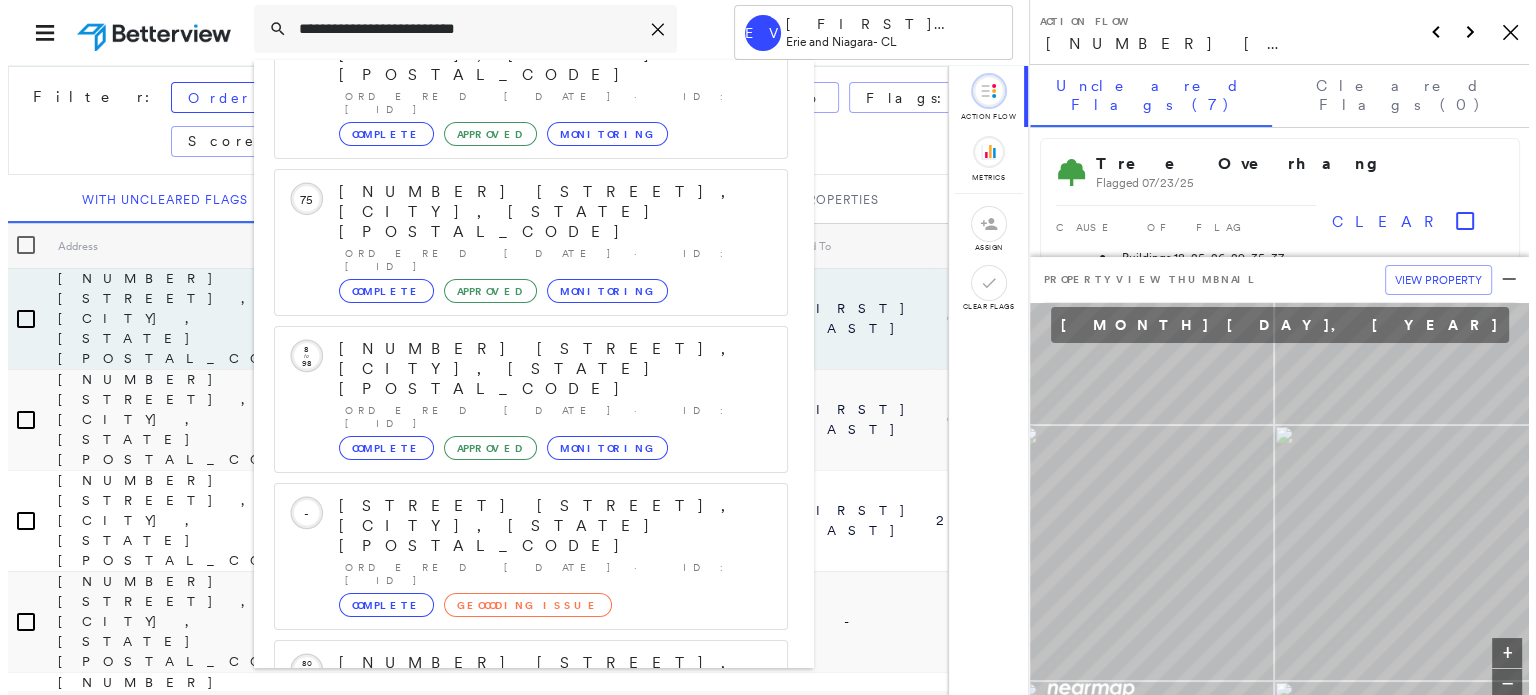 scroll, scrollTop: 1240, scrollLeft: 0, axis: vertical 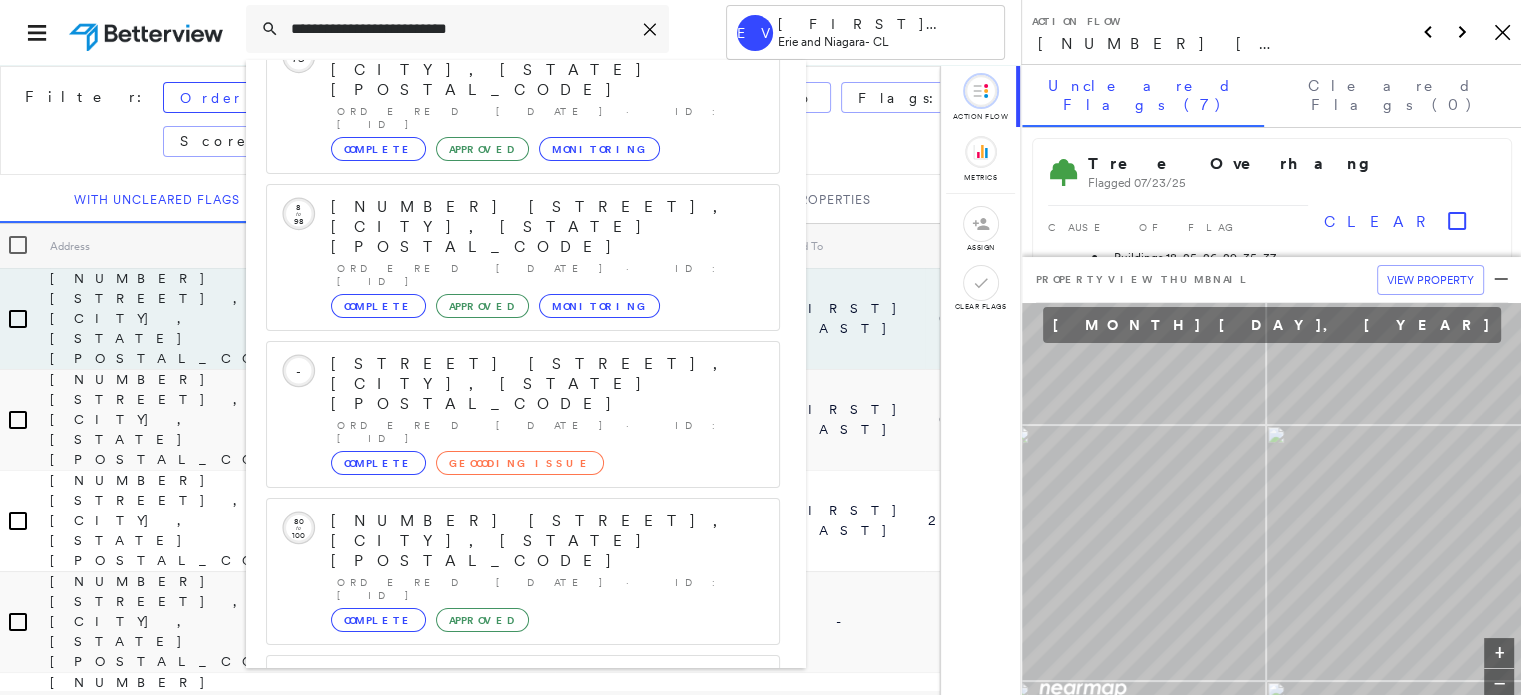 click on "27 Lake St, Poughkeepsie, NY 12601" at bounding box center [501, 1481] 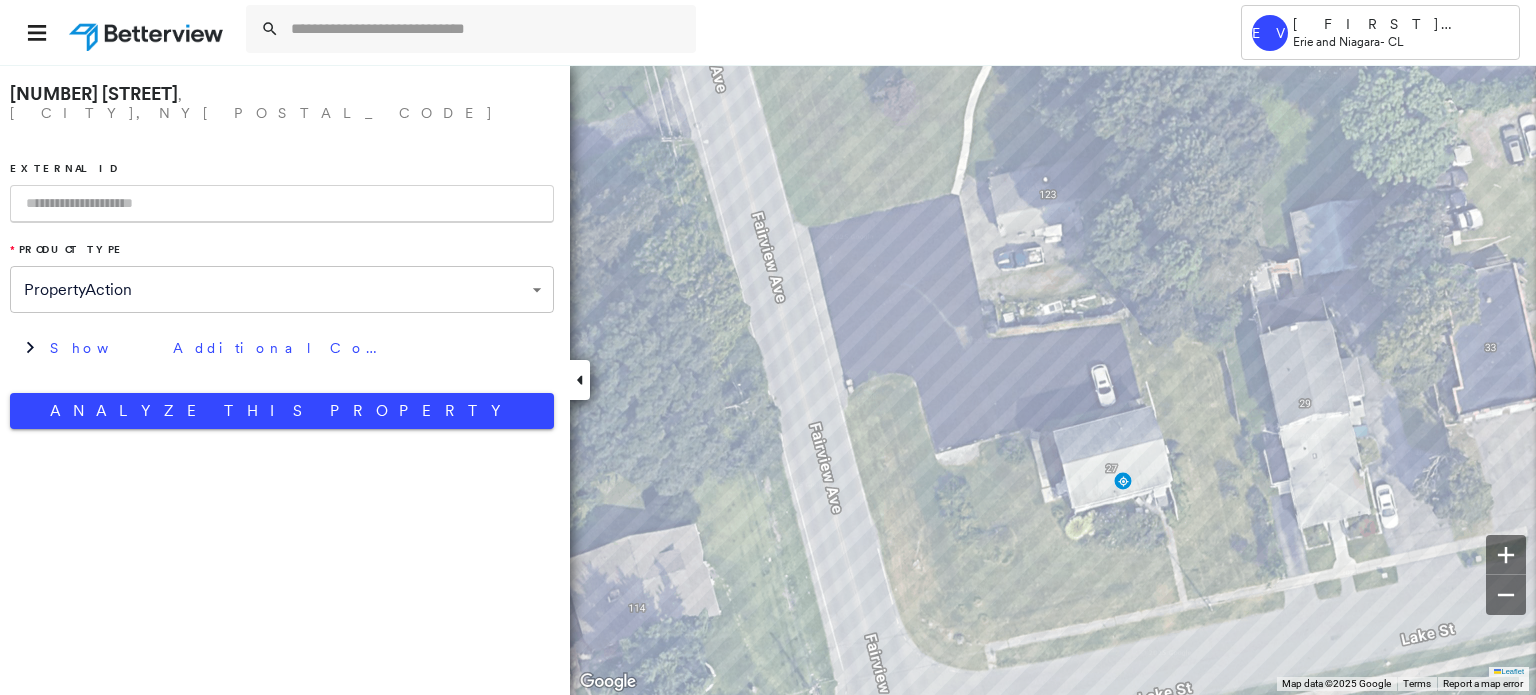 click at bounding box center (282, 204) 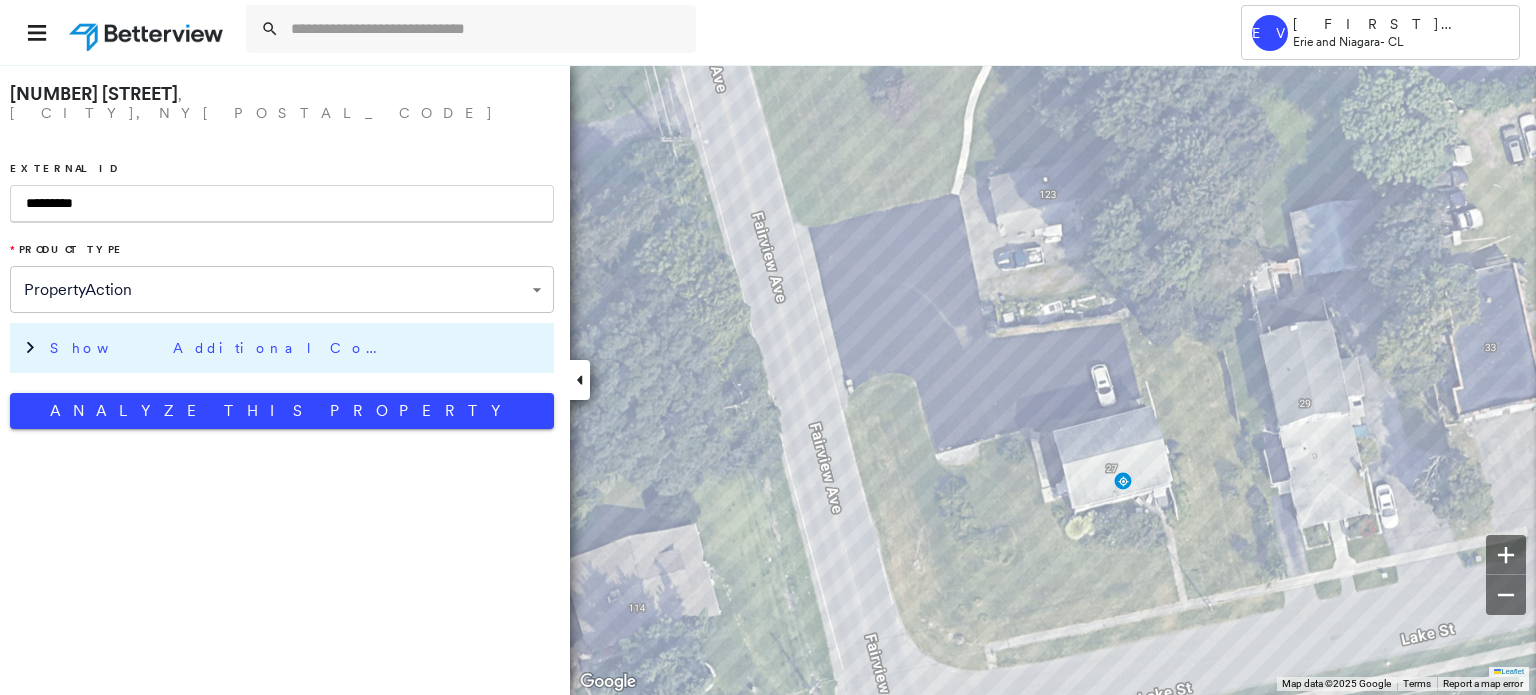 type on "*********" 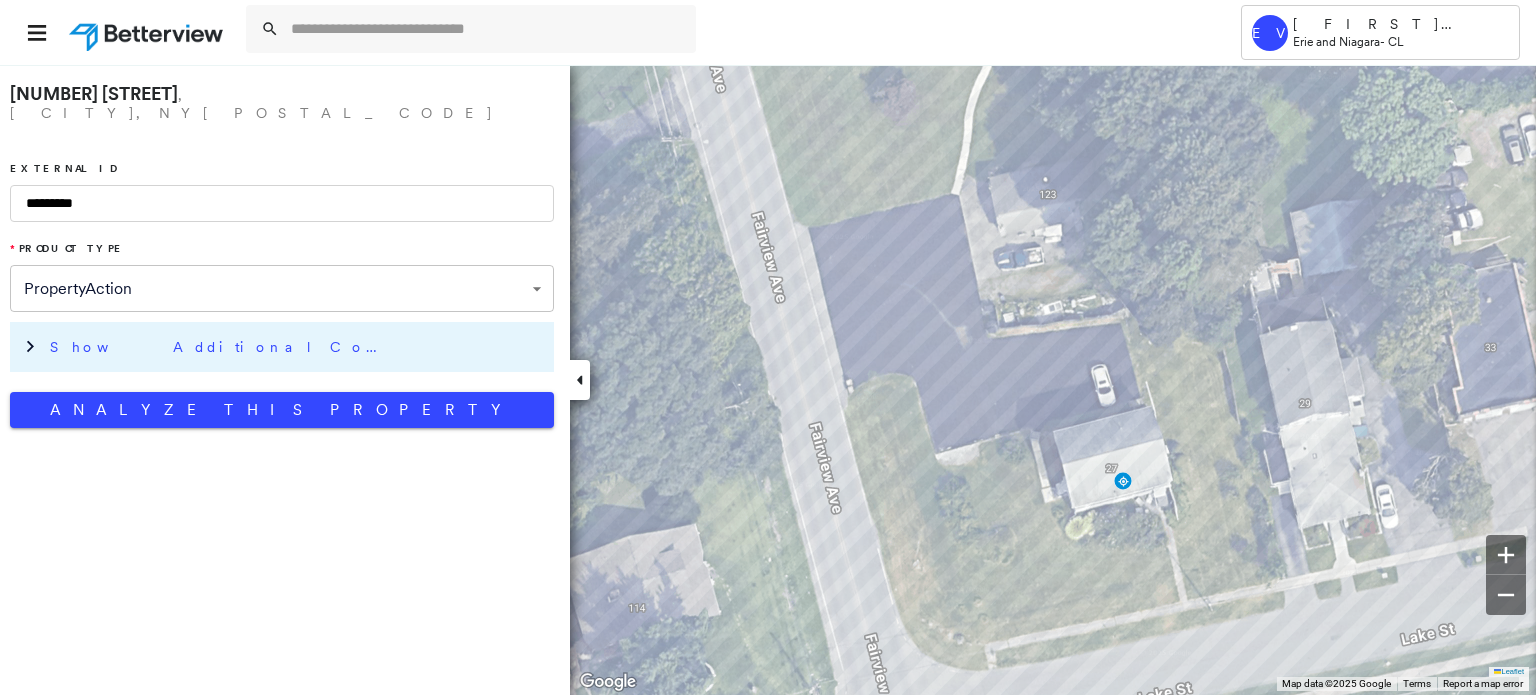 click on "Show Additional Company Data" at bounding box center [220, 347] 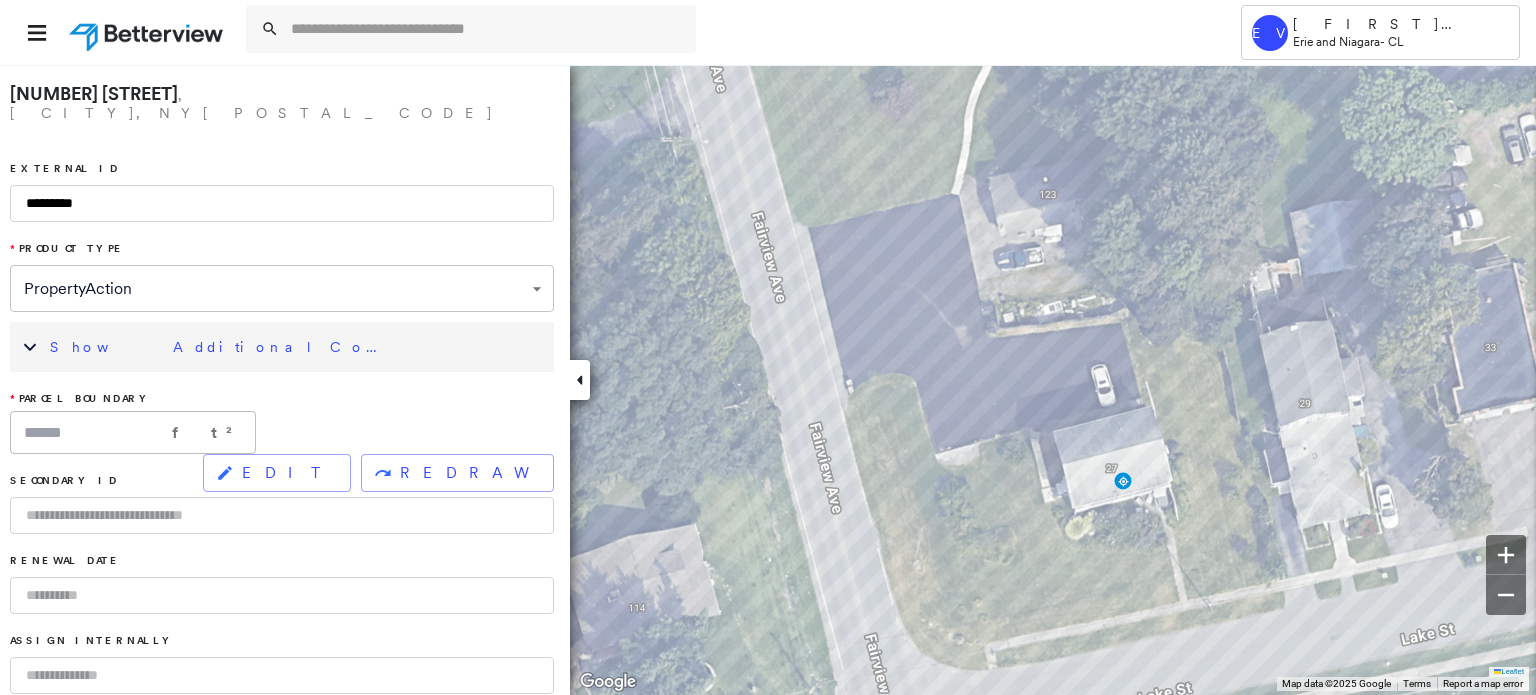 click at bounding box center (282, 595) 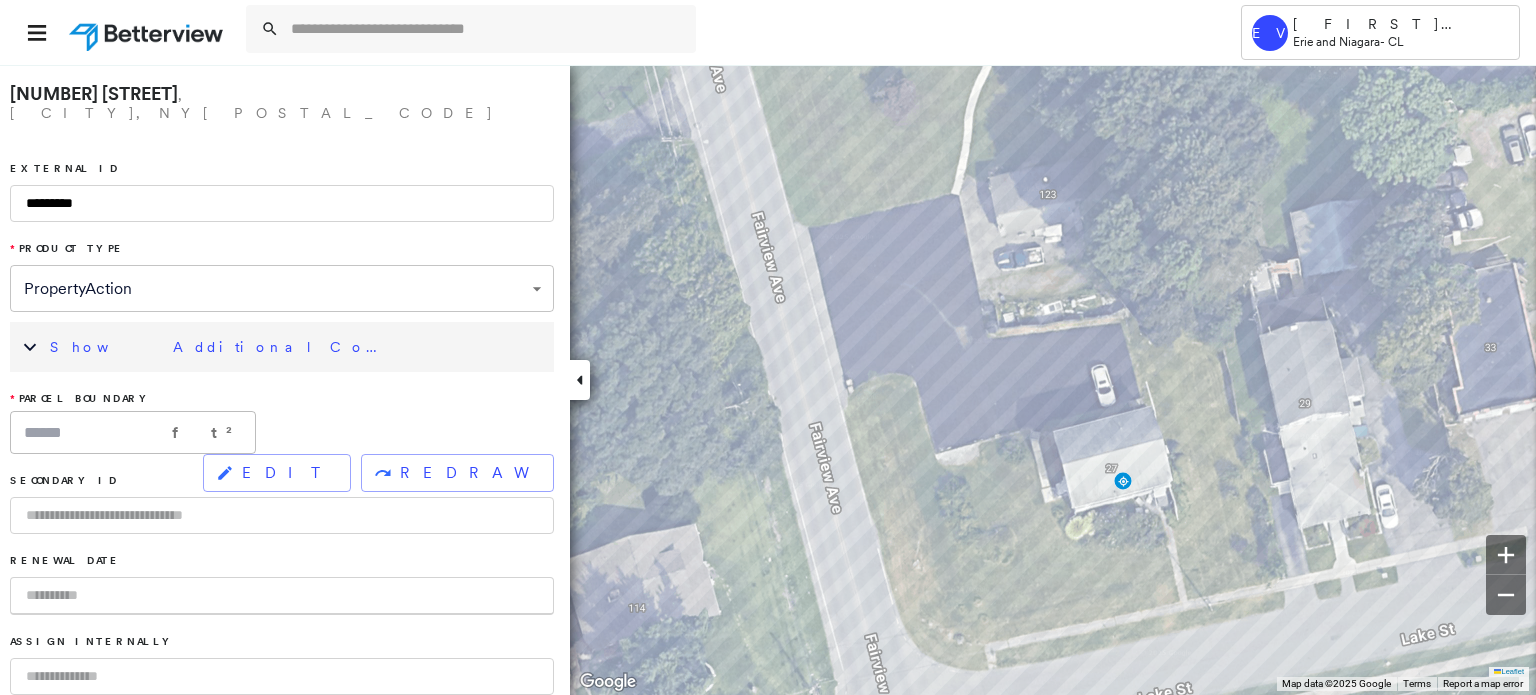 type on "*" 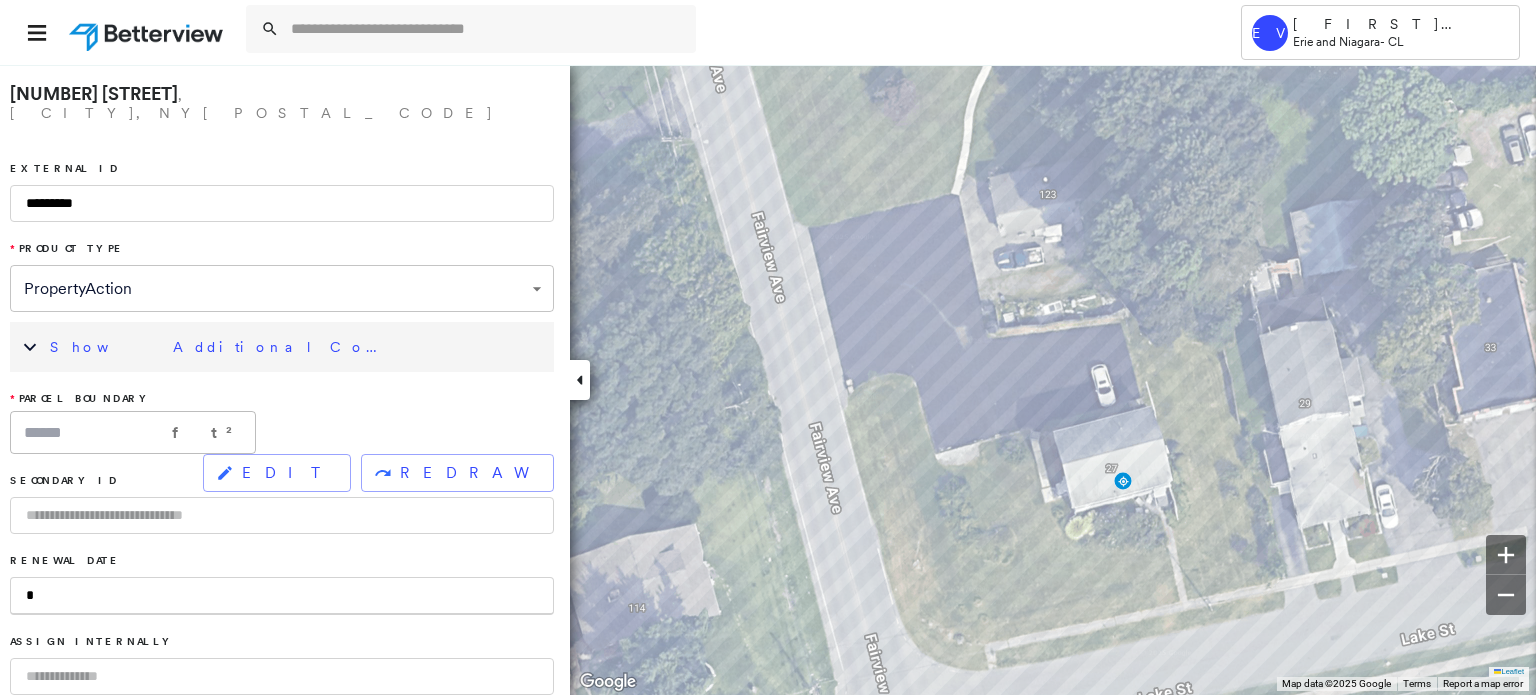 type on "**" 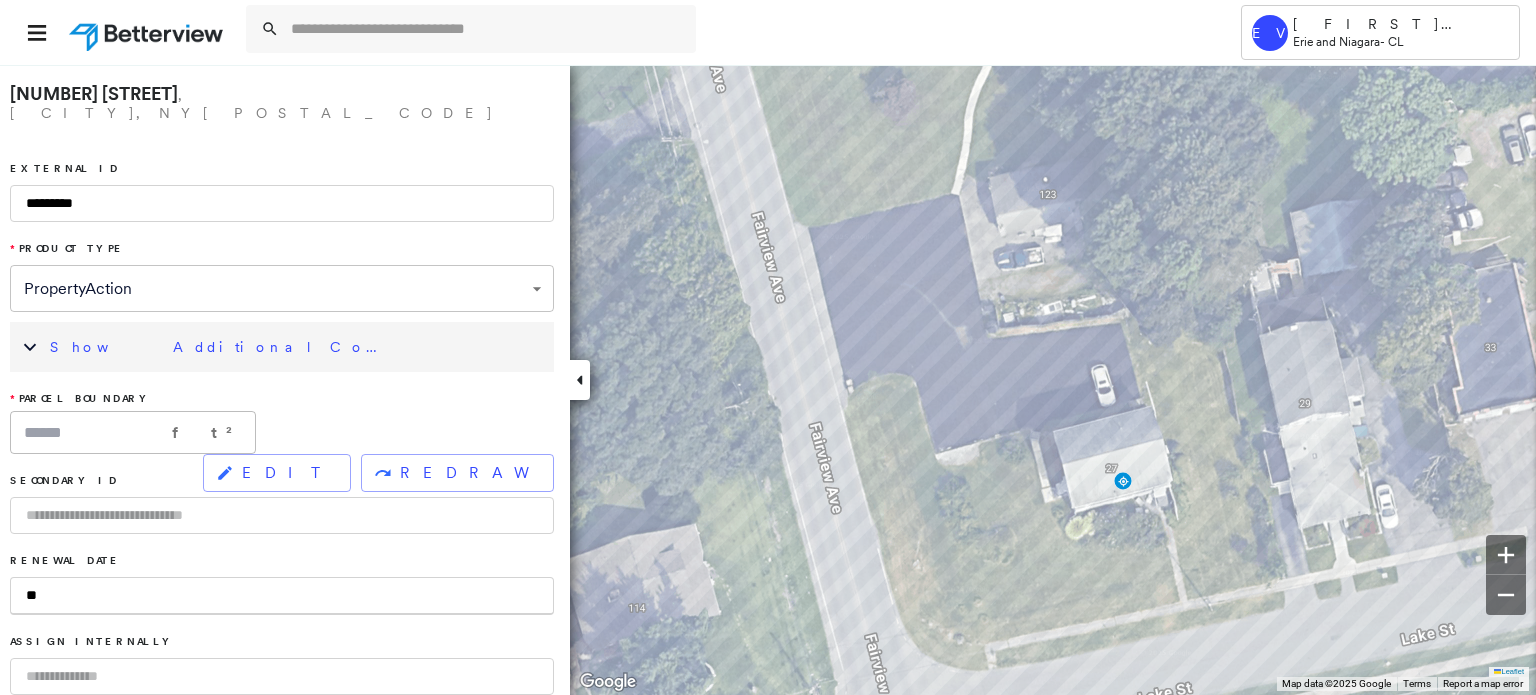 type on "***" 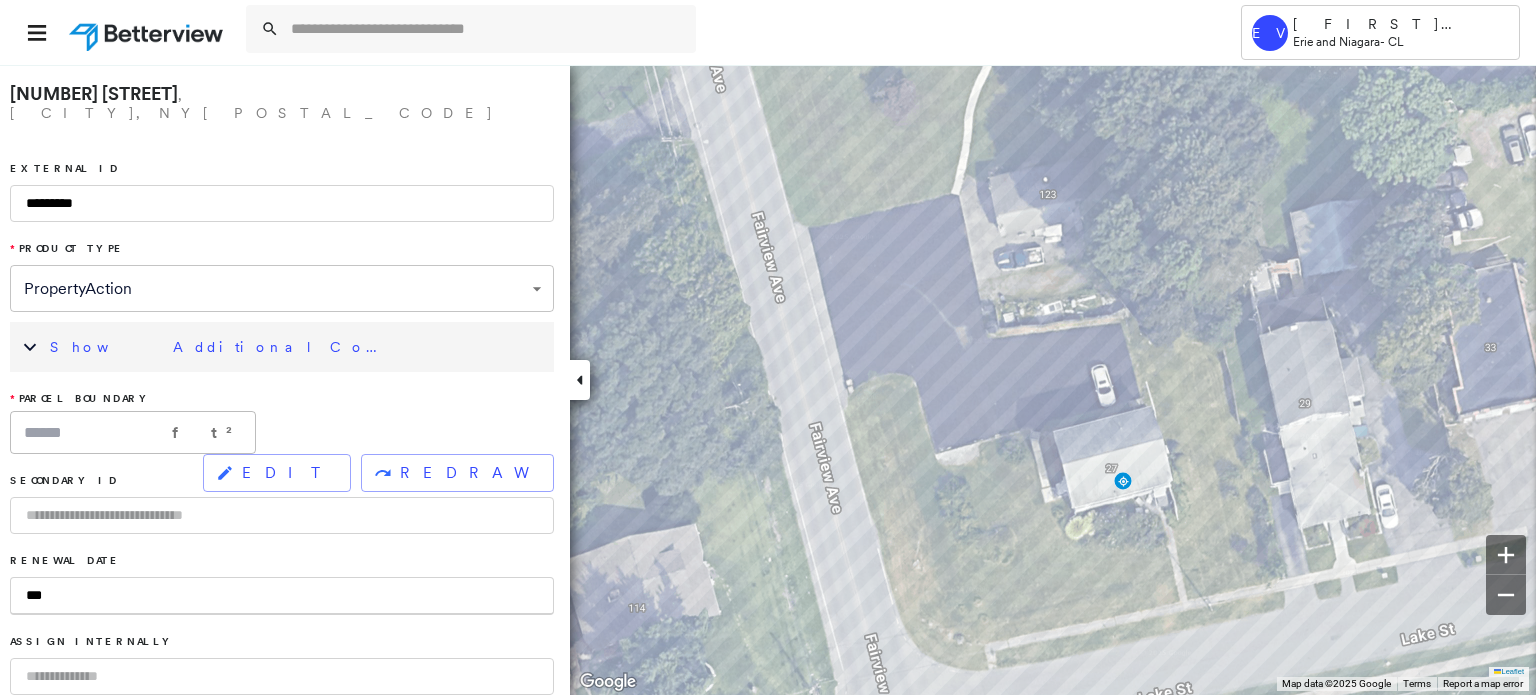 type on "****" 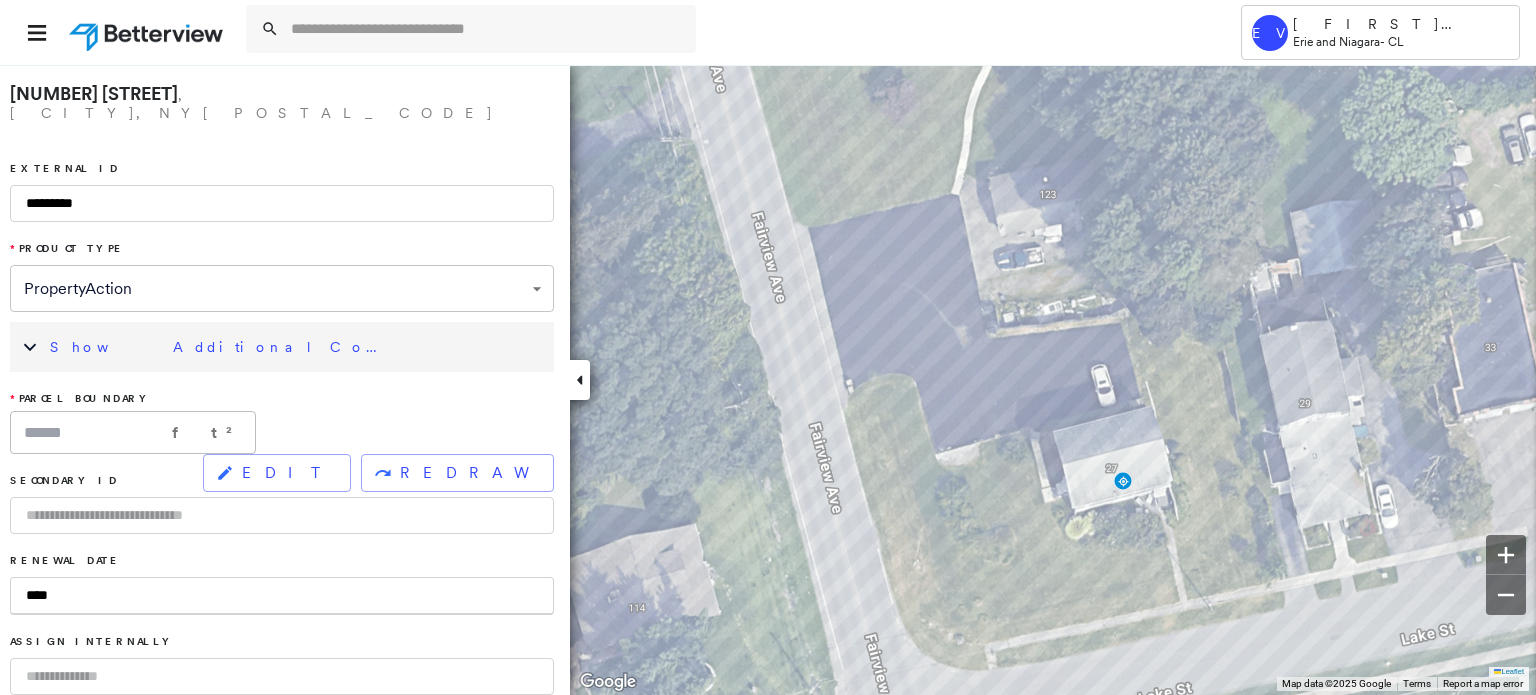 type on "*****" 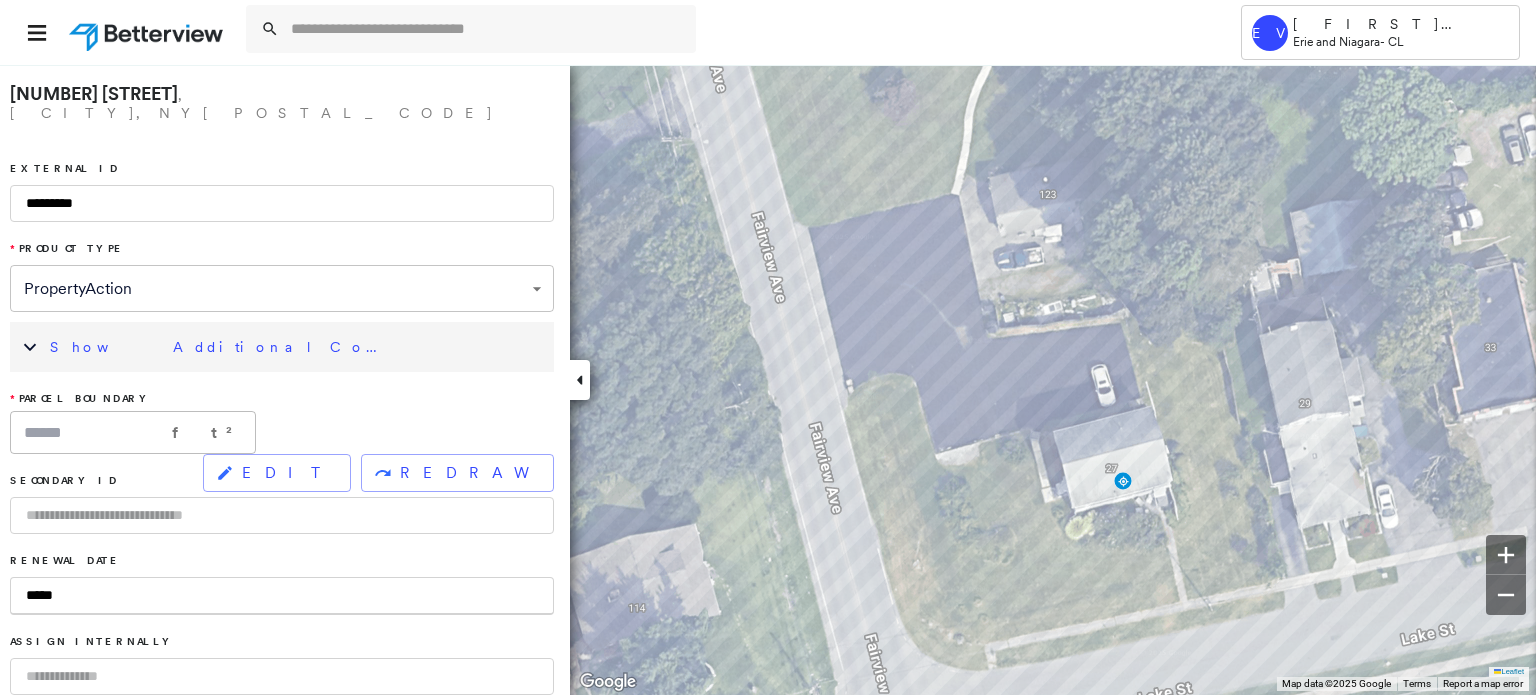 type on "******" 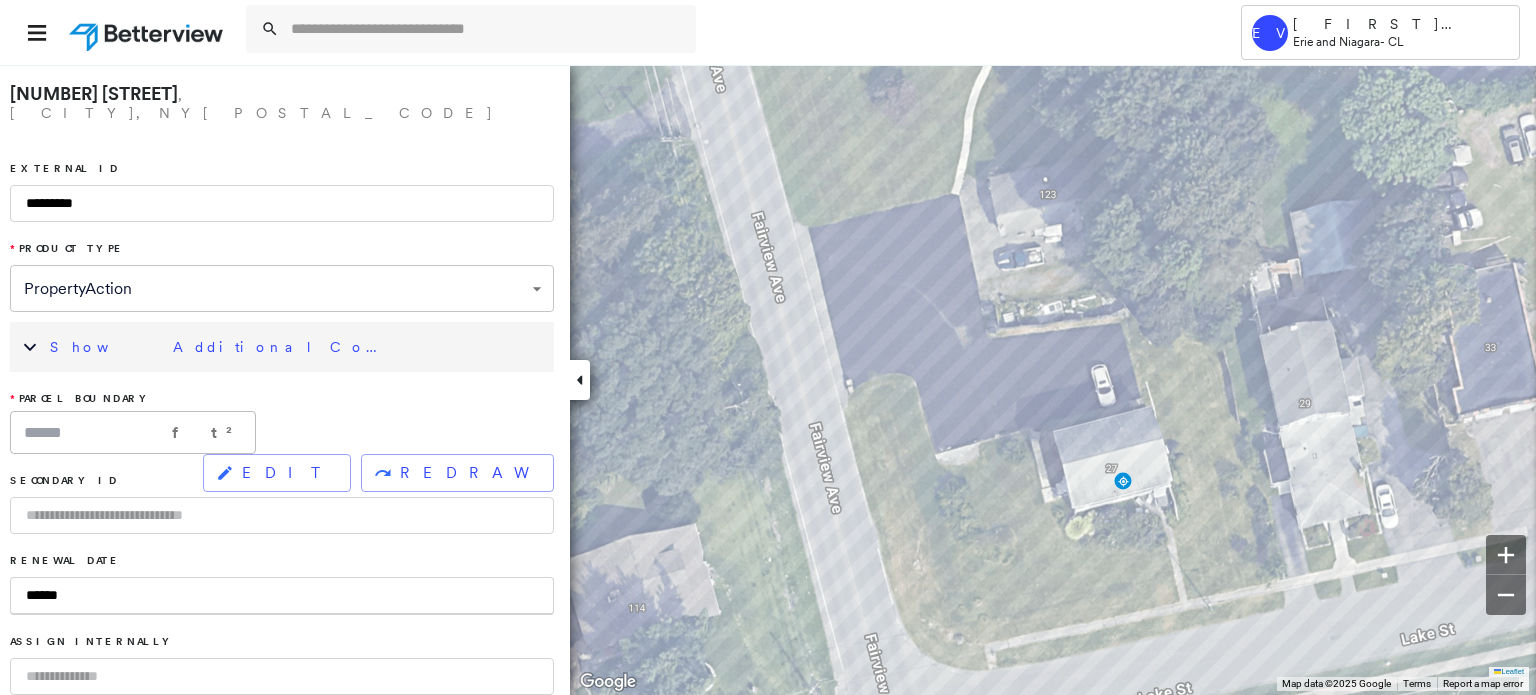 type on "*******" 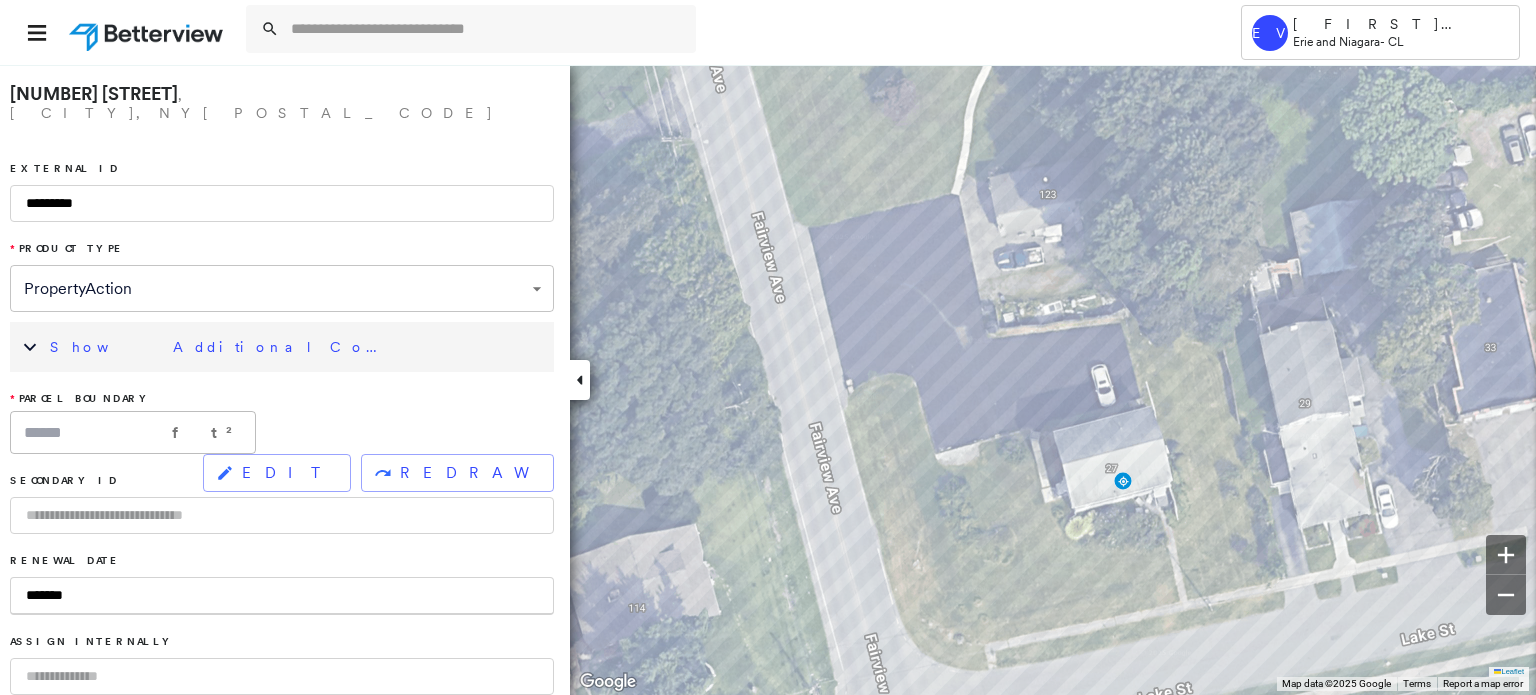 type on "********" 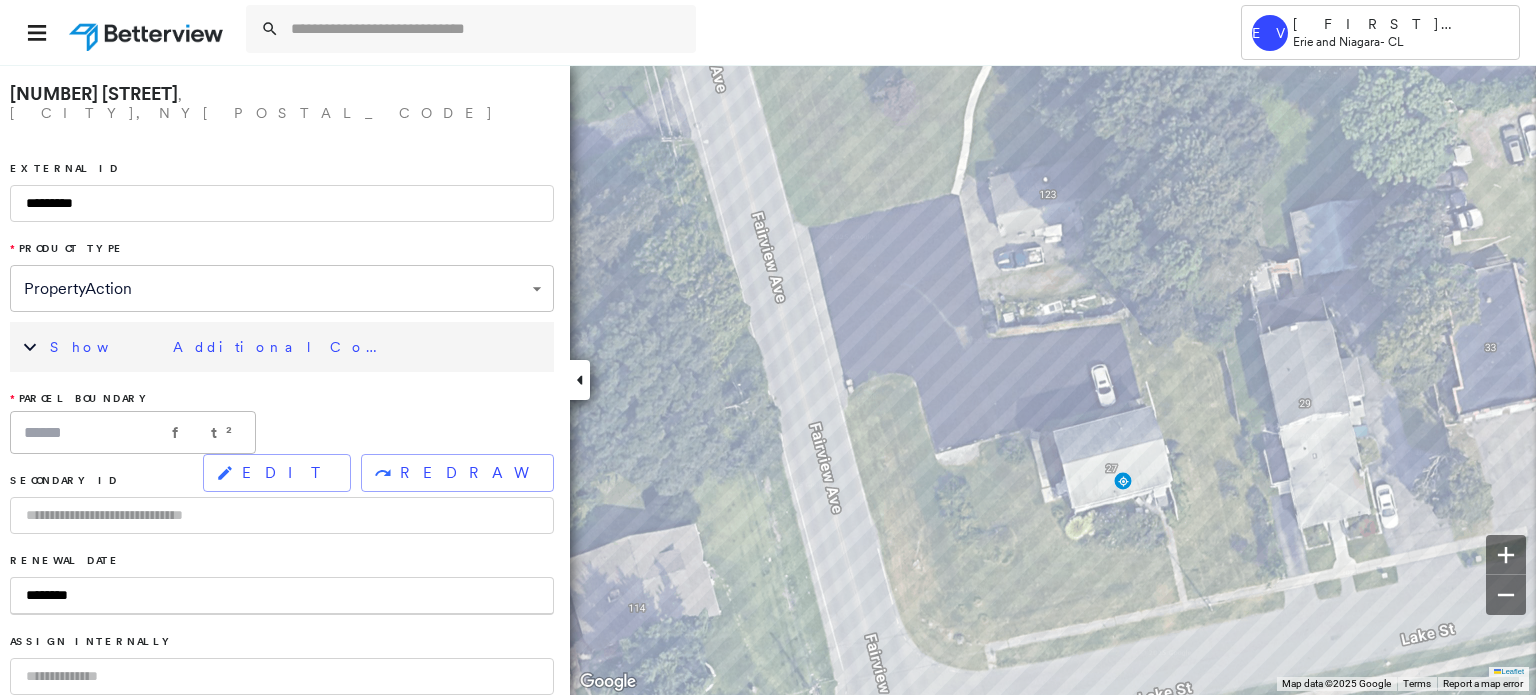 type on "*********" 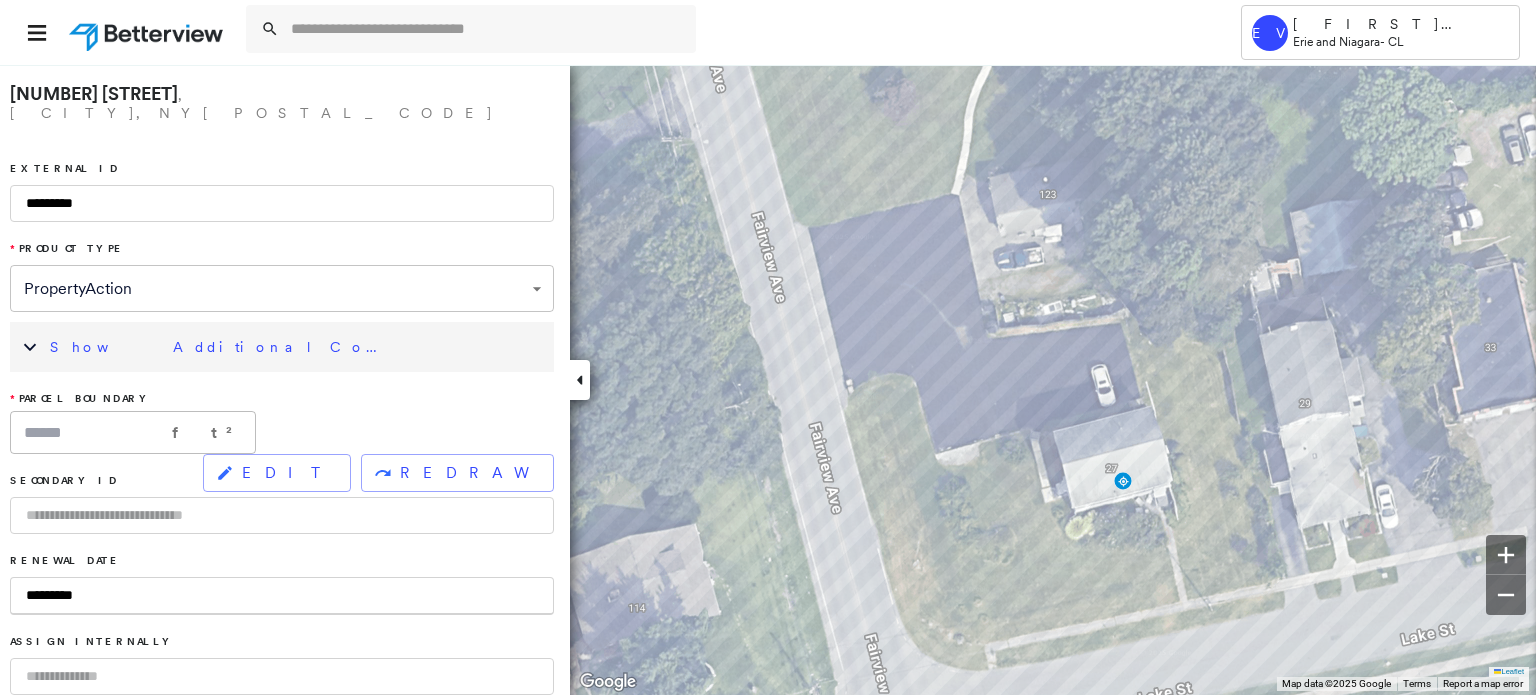 type on "**********" 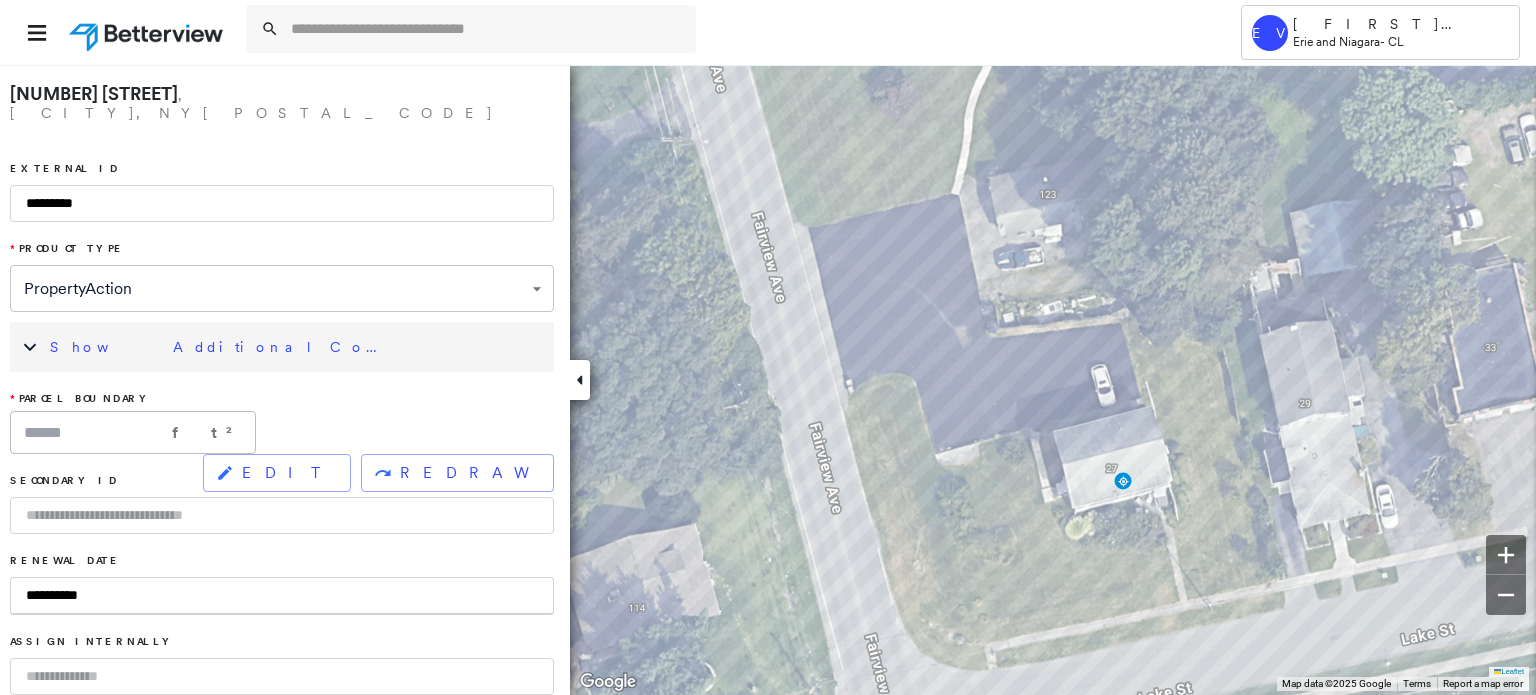type on "**********" 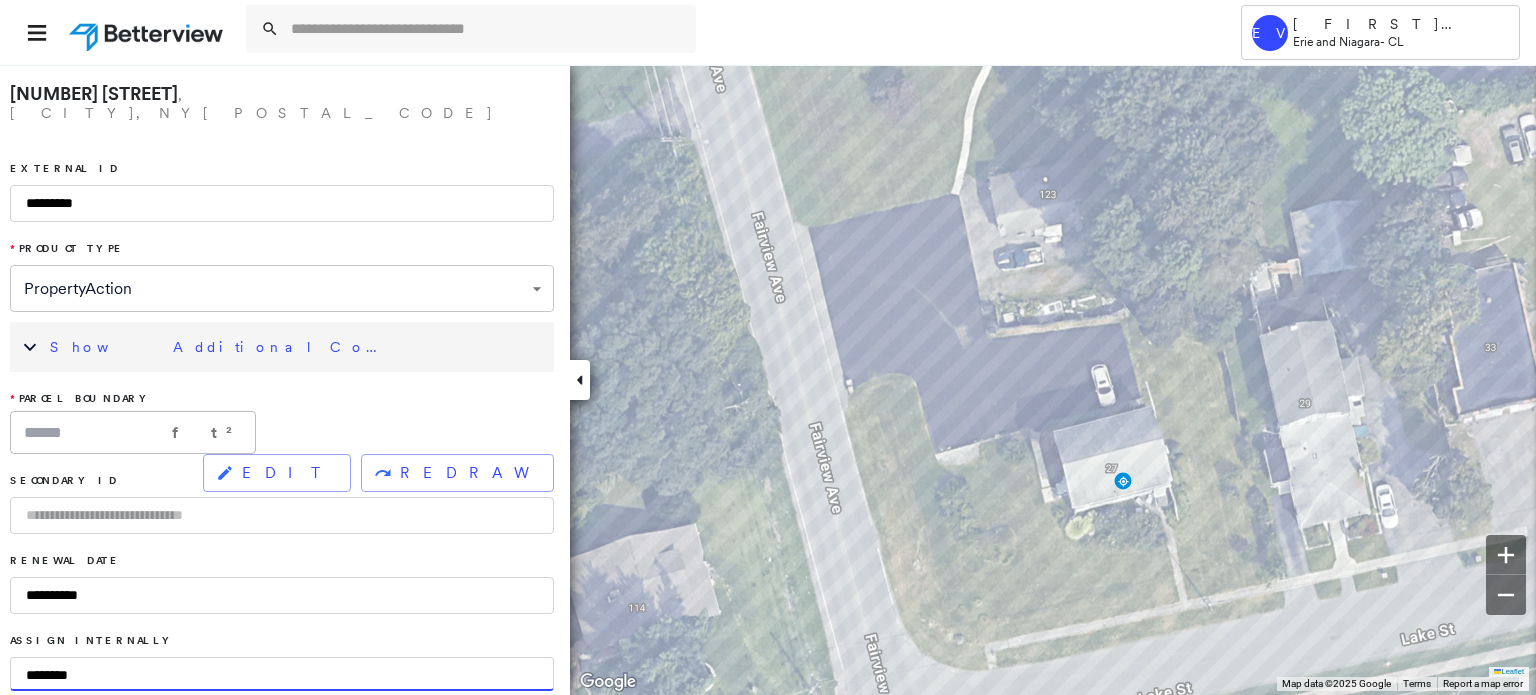 scroll, scrollTop: 100, scrollLeft: 0, axis: vertical 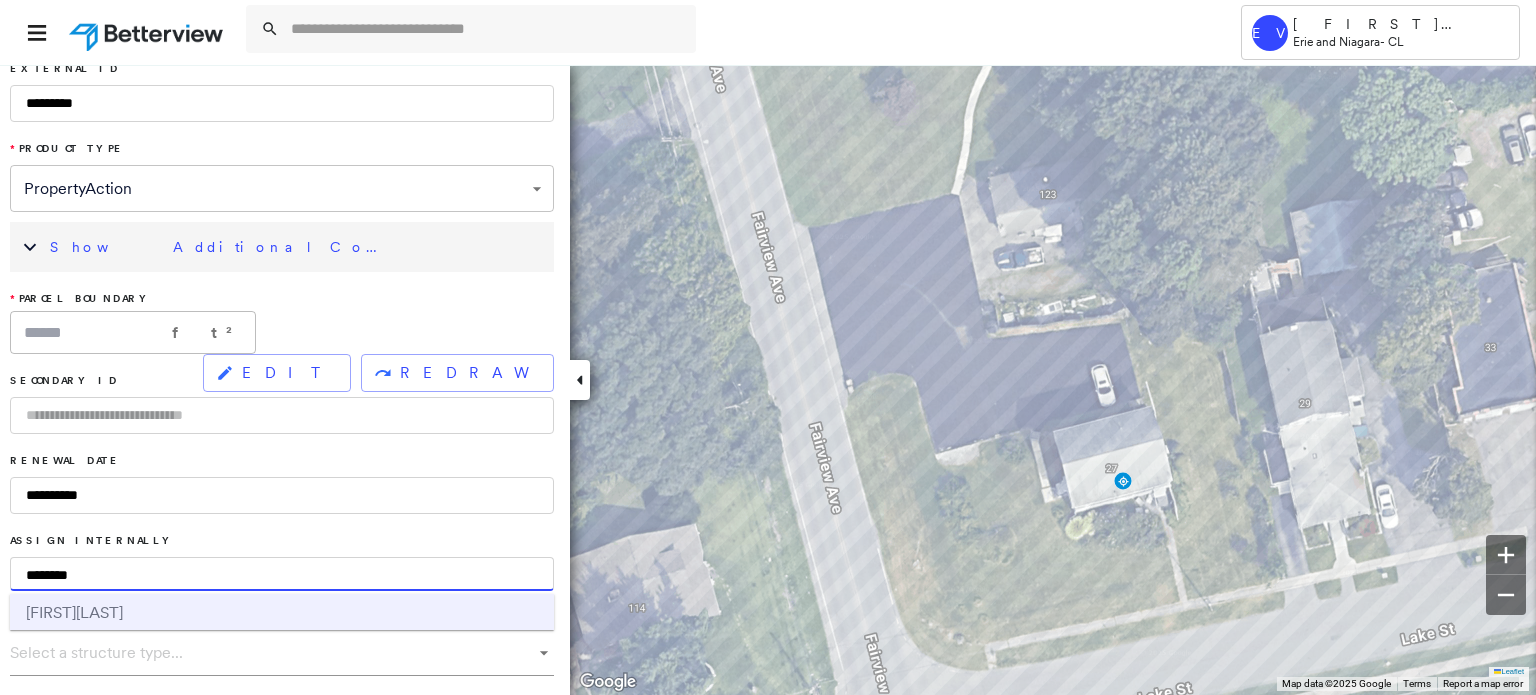 type on "********" 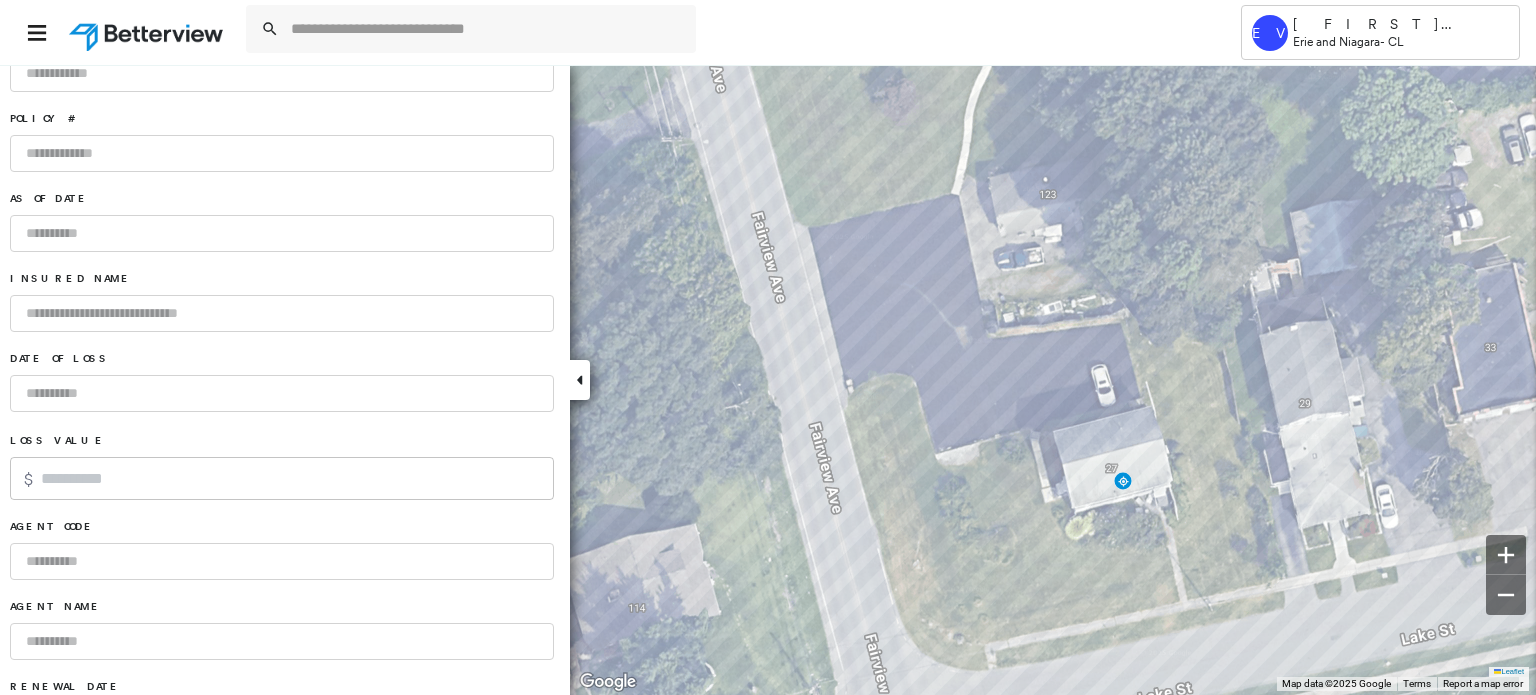 scroll, scrollTop: 1200, scrollLeft: 0, axis: vertical 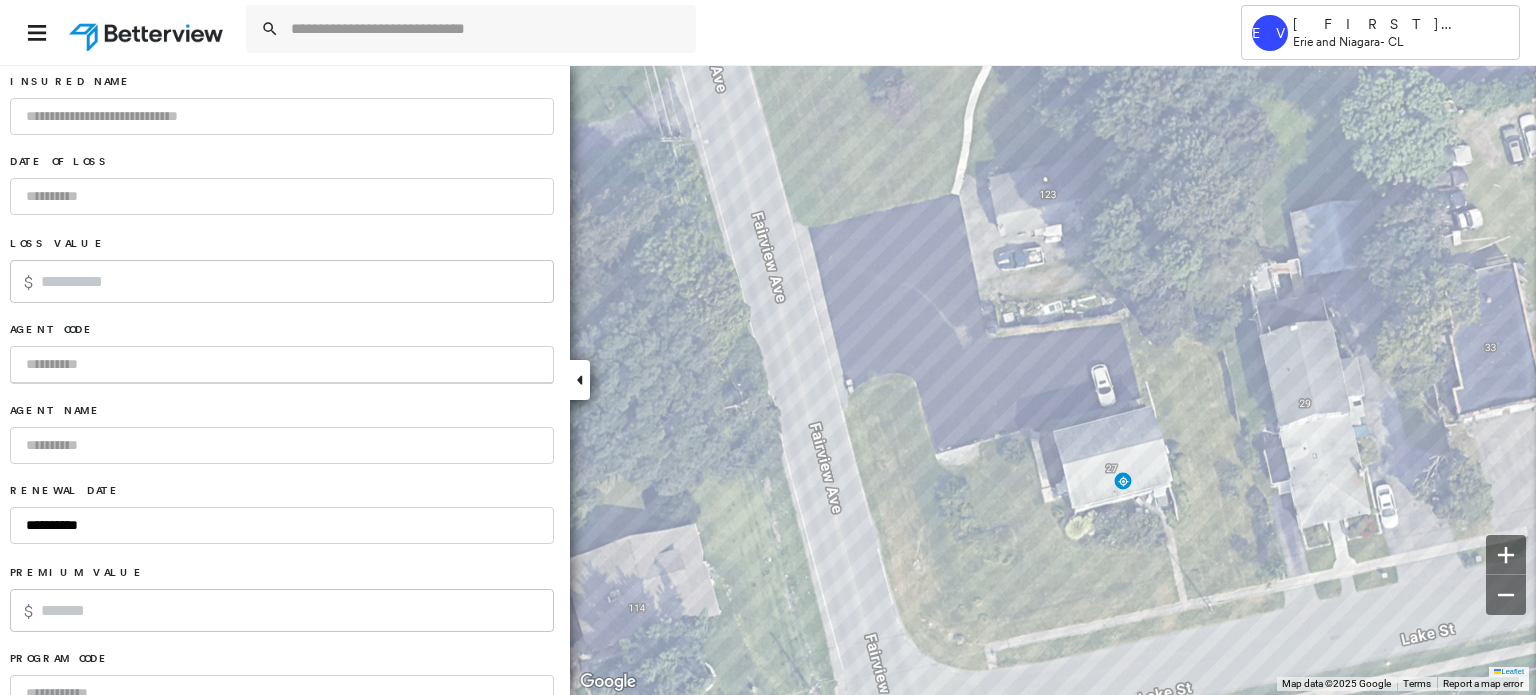 click at bounding box center [282, 365] 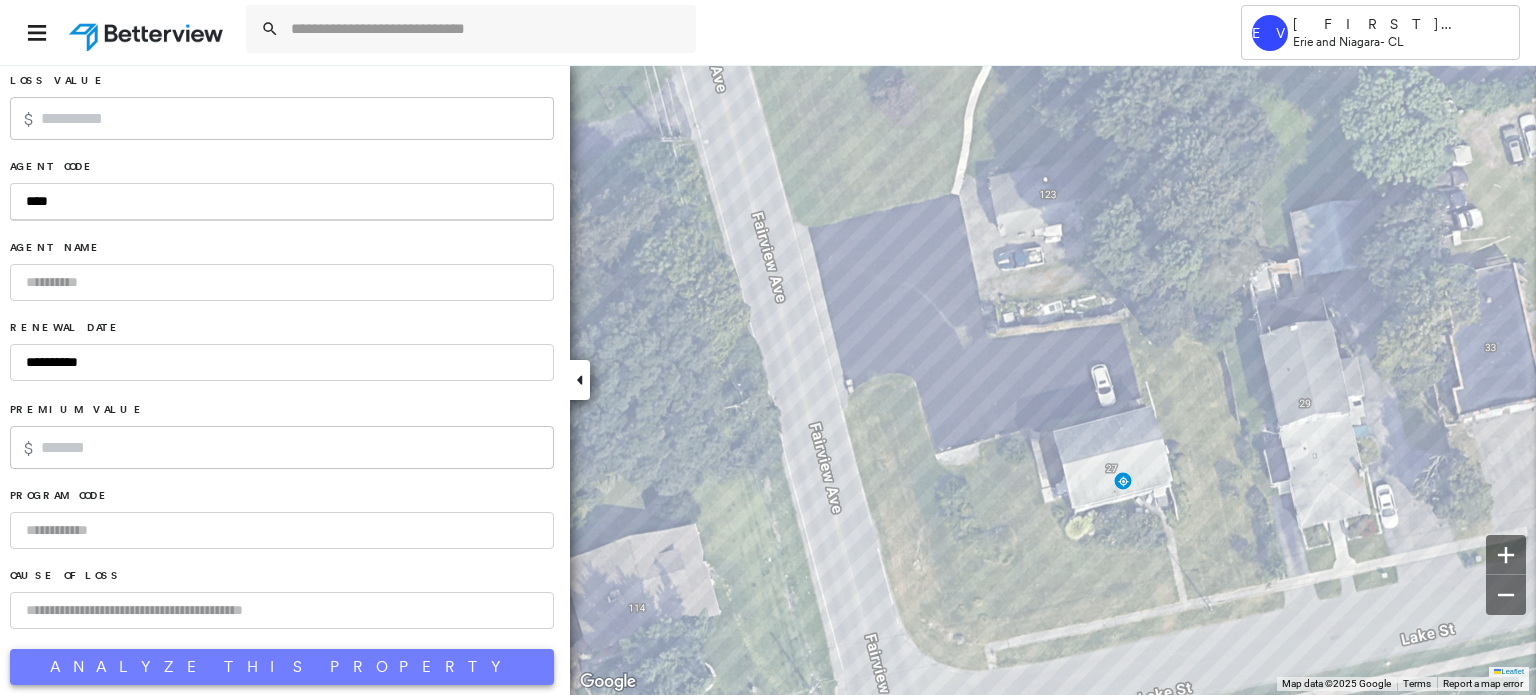 type on "****" 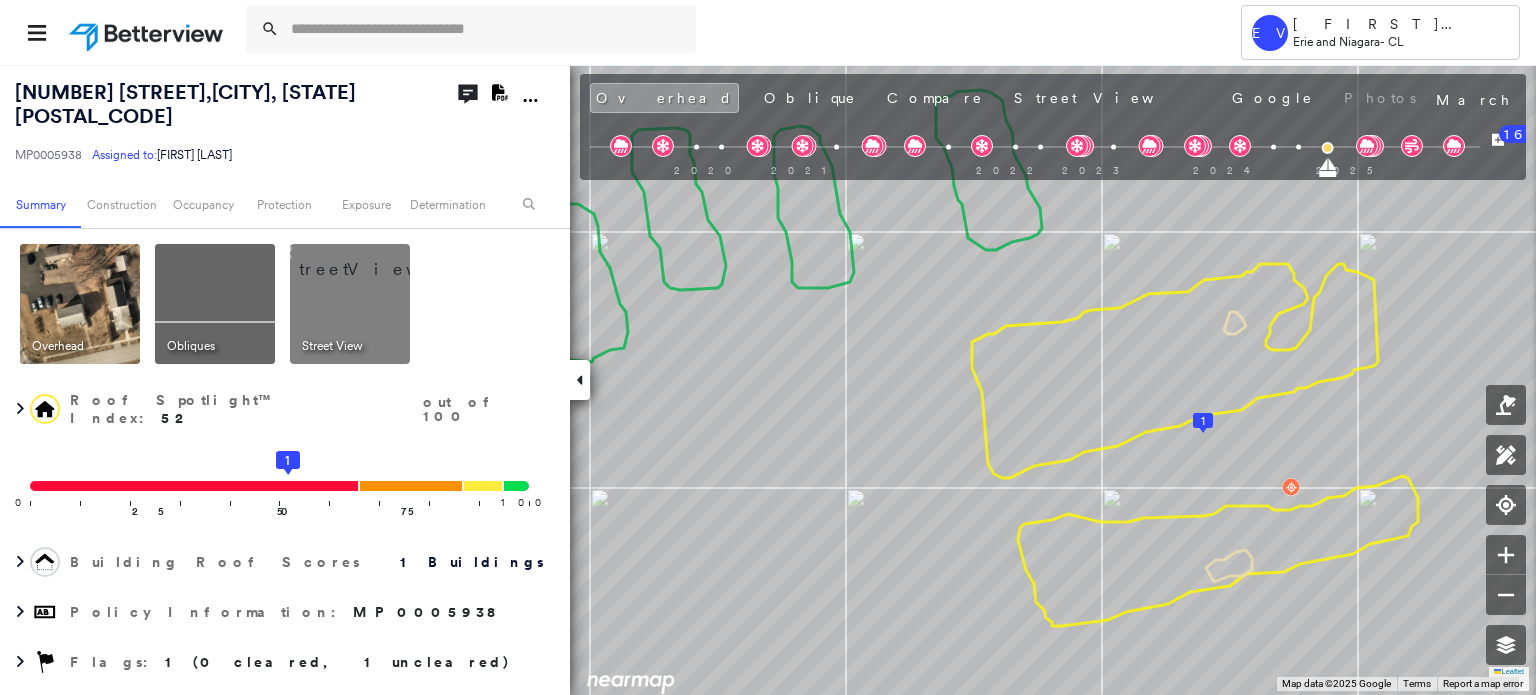 click at bounding box center [215, 304] 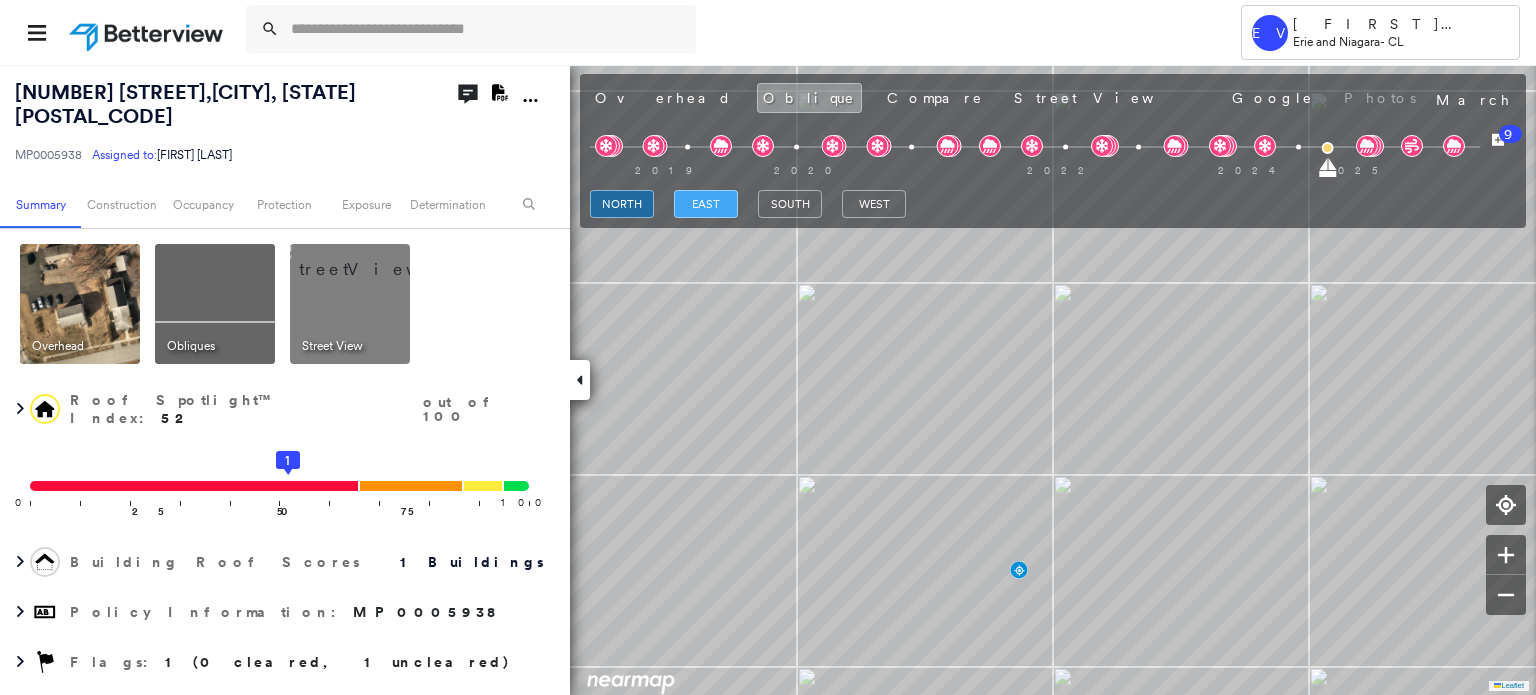click on "east" at bounding box center (706, 204) 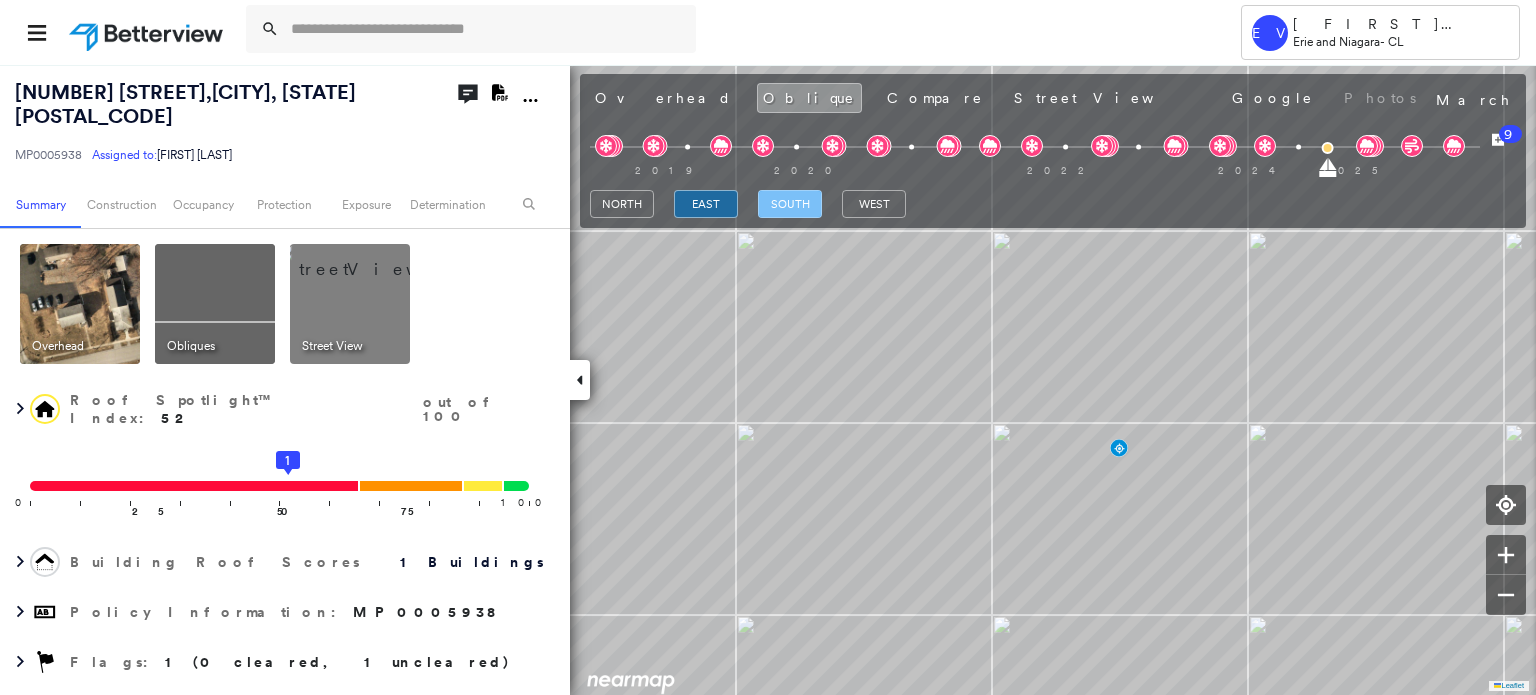 click on "south" at bounding box center [790, 204] 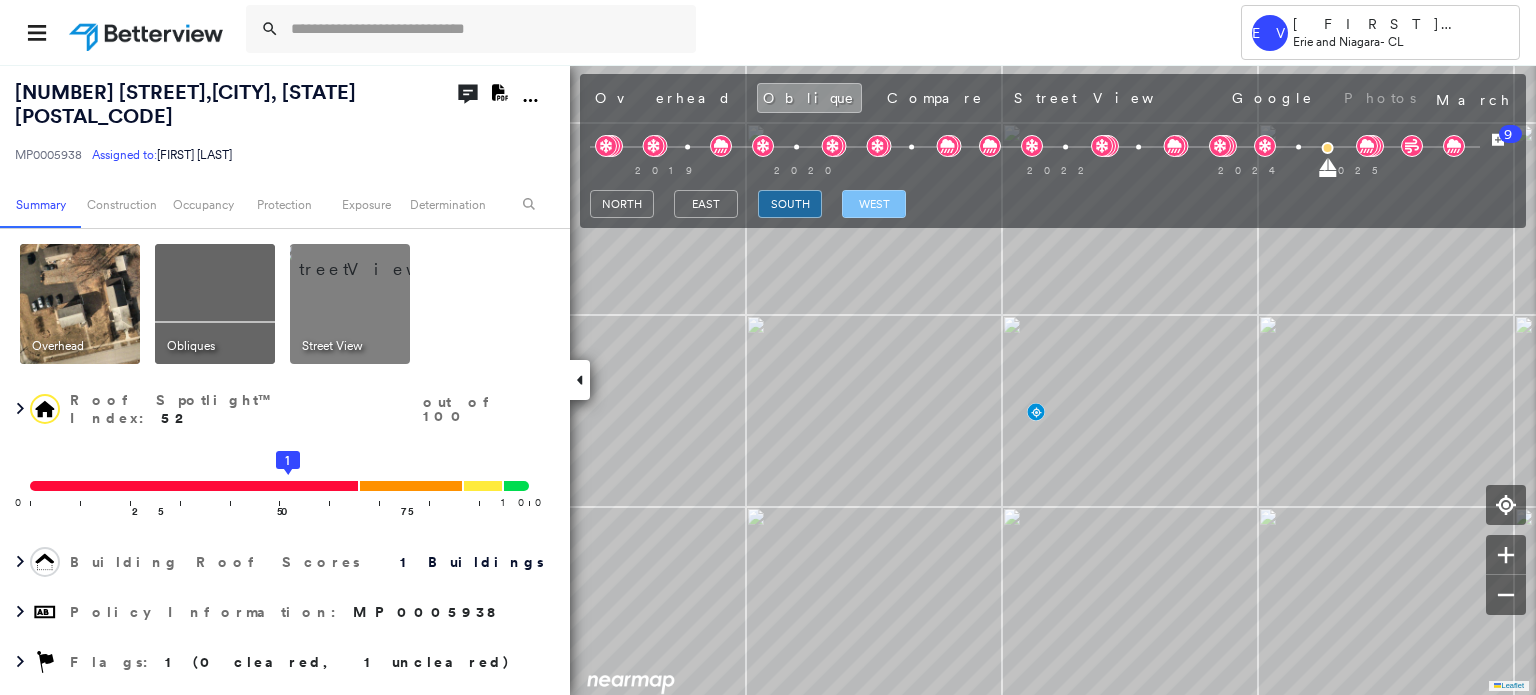 click on "west" at bounding box center [874, 204] 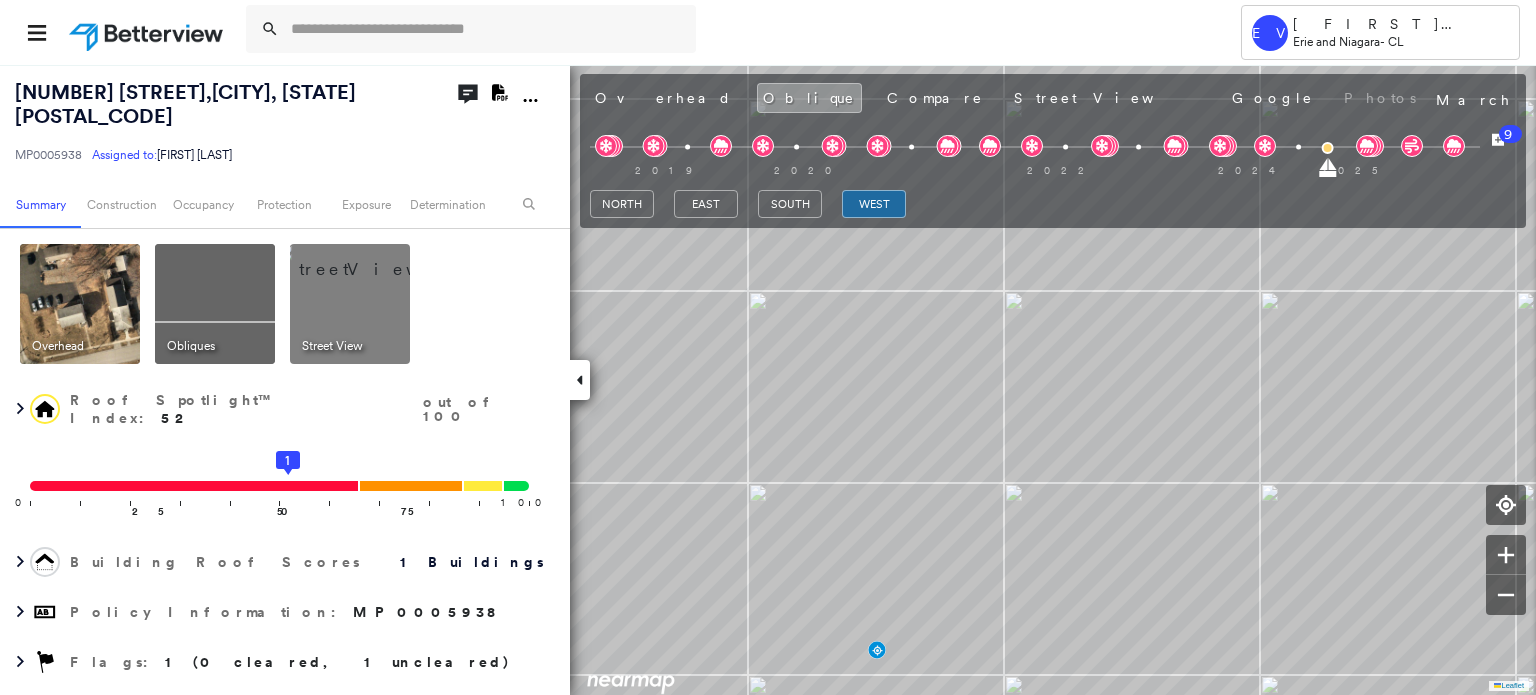 click at bounding box center [374, 259] 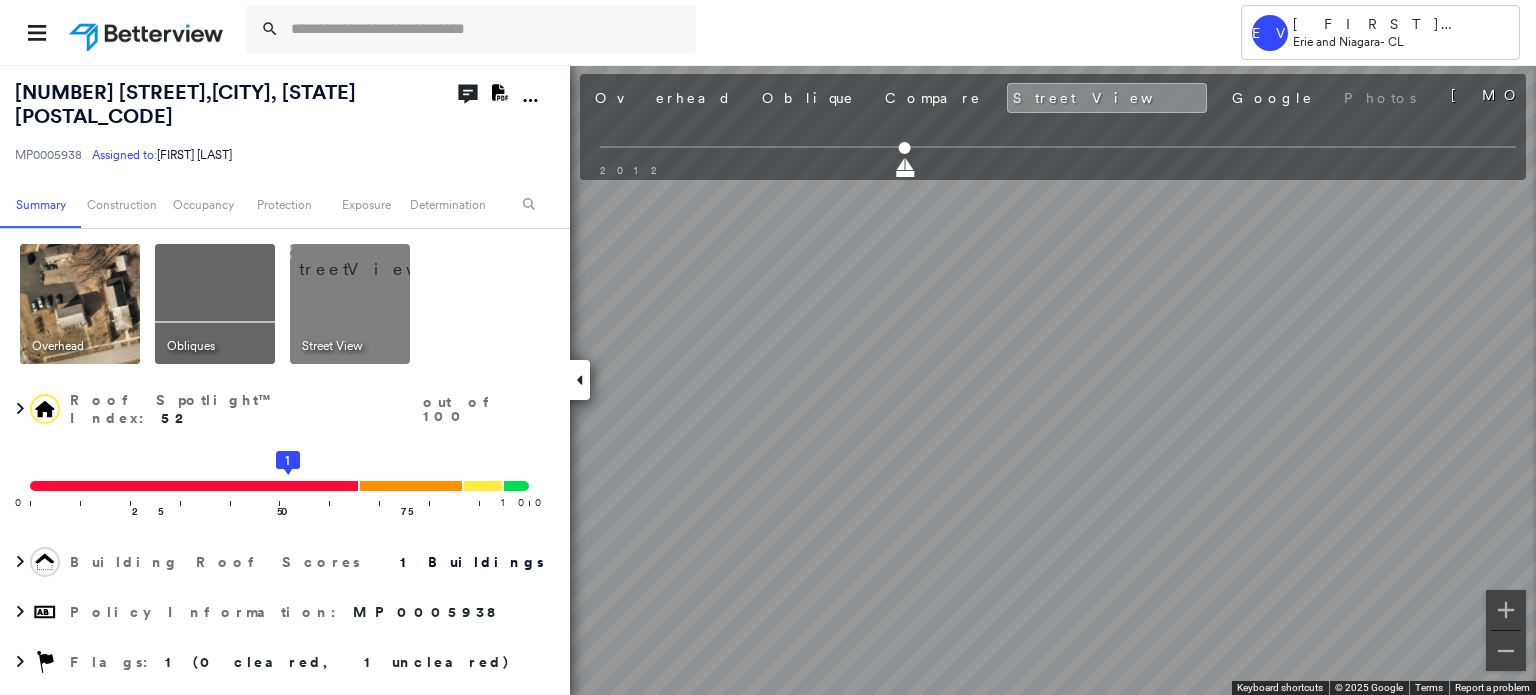 click at bounding box center [80, 304] 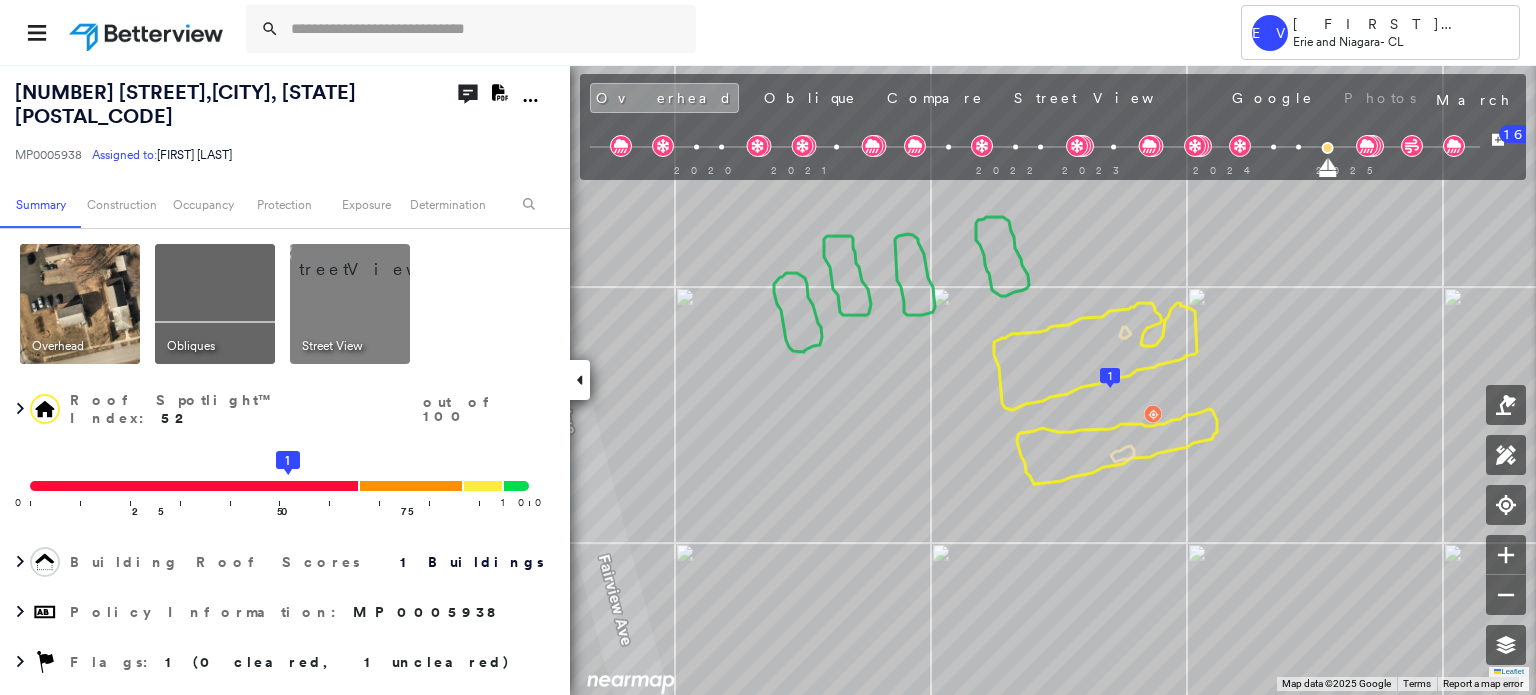 click at bounding box center [215, 304] 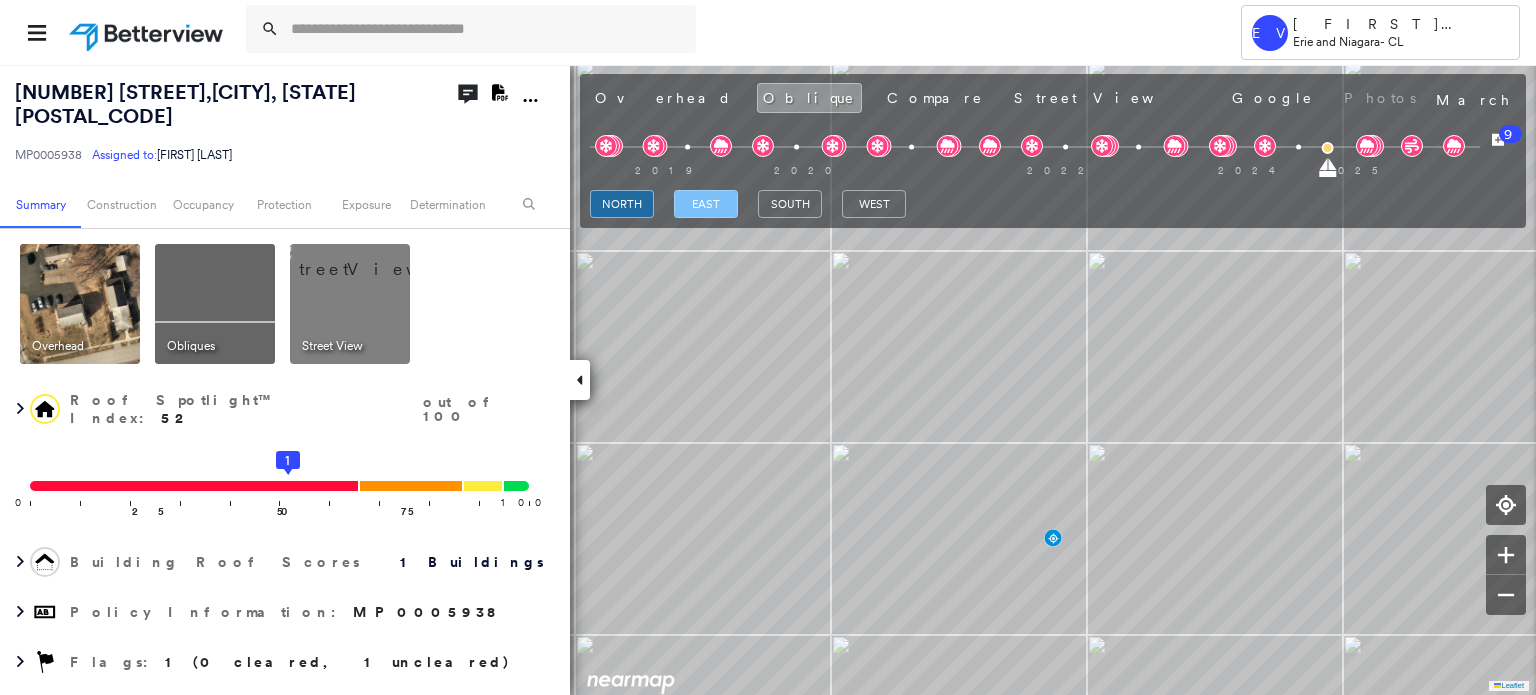click on "east" at bounding box center [706, 204] 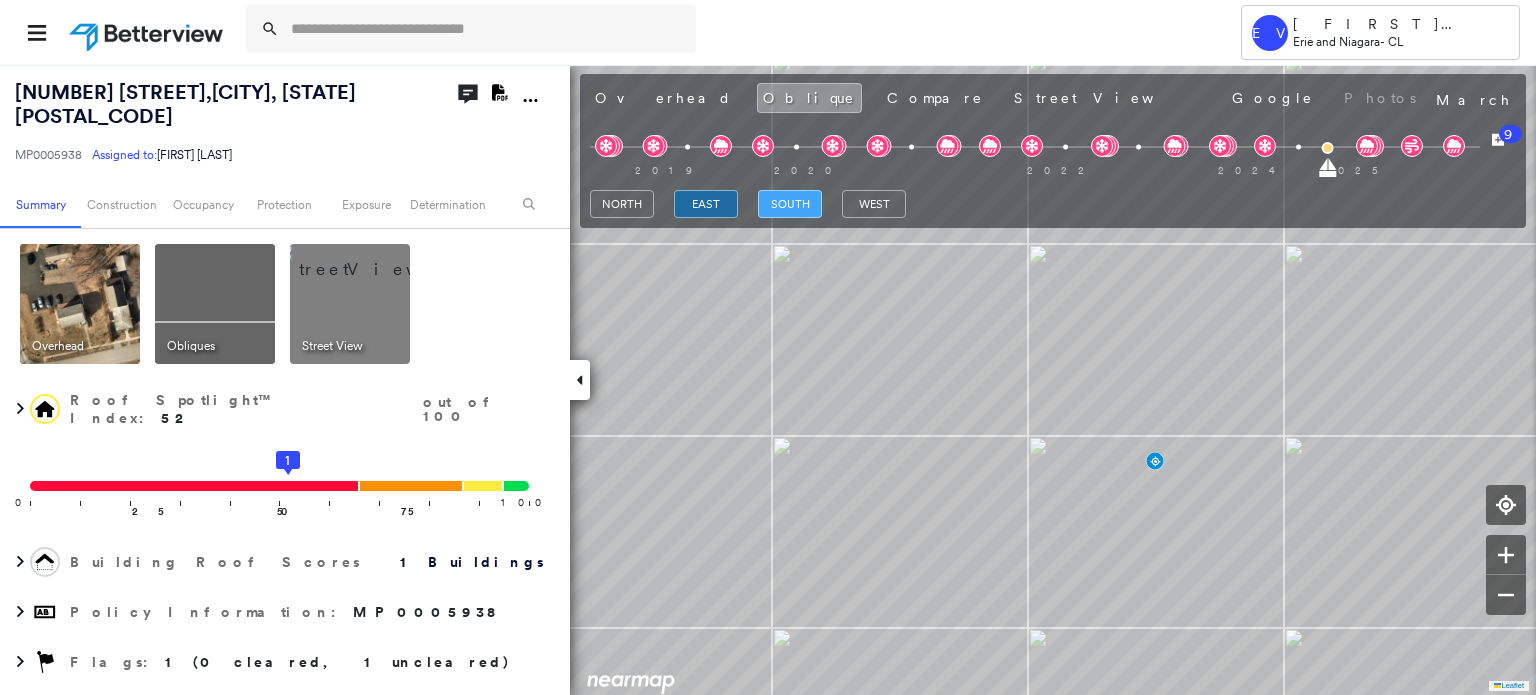 click on "south" at bounding box center [790, 204] 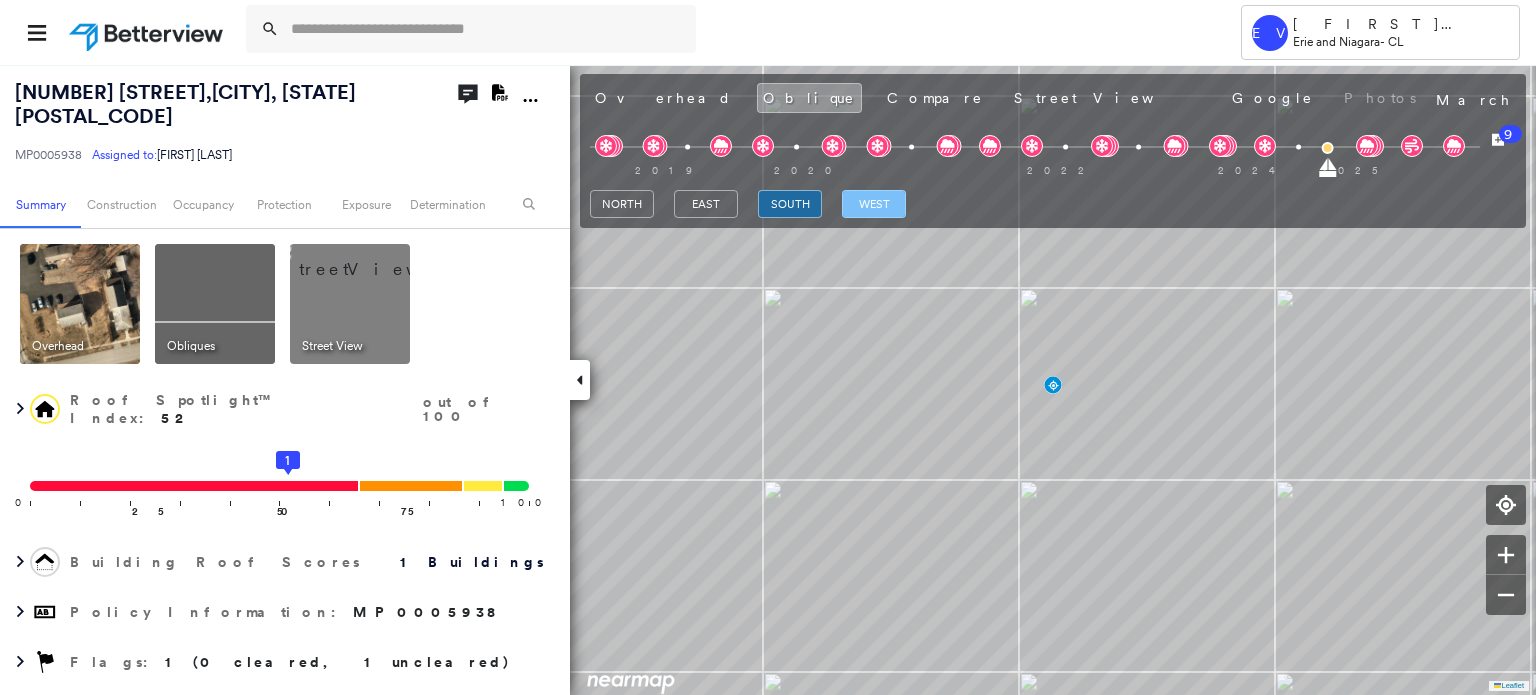 click on "west" at bounding box center [874, 204] 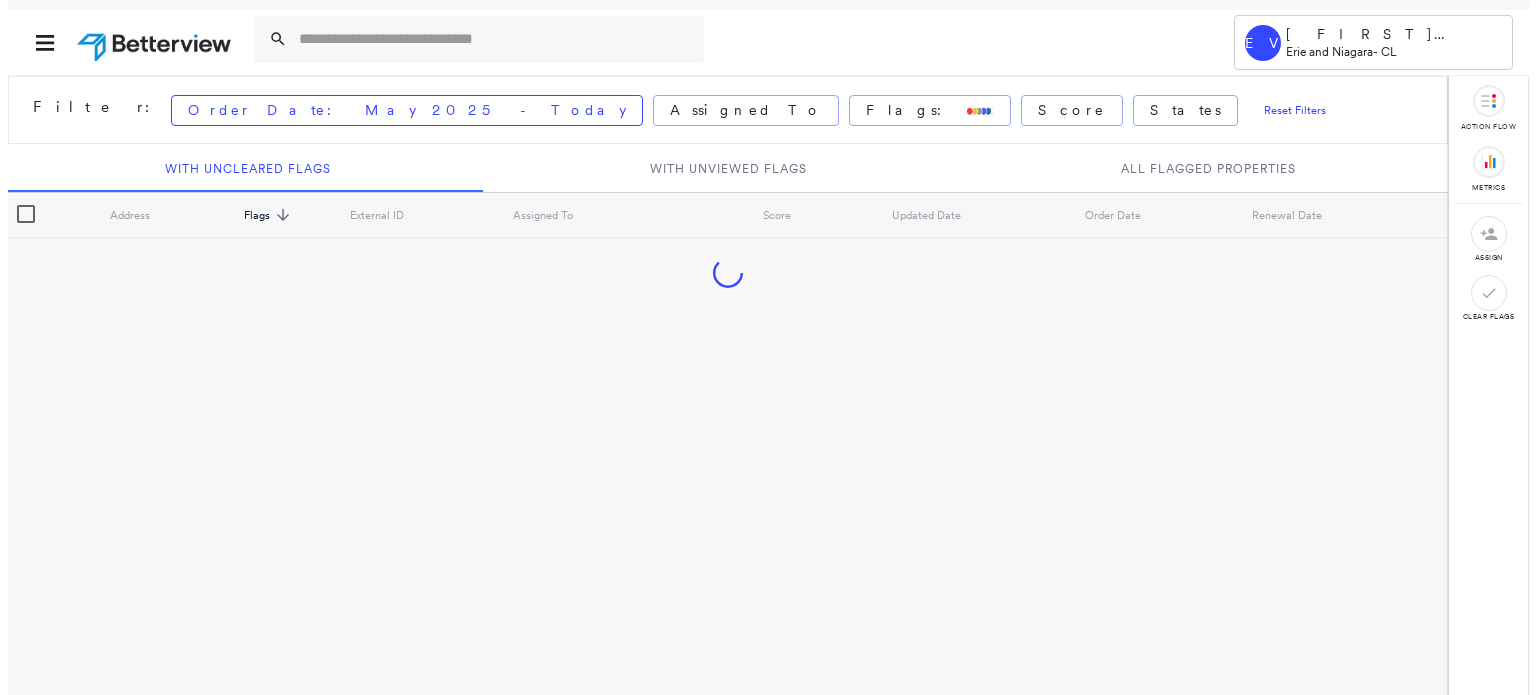 scroll, scrollTop: 0, scrollLeft: 0, axis: both 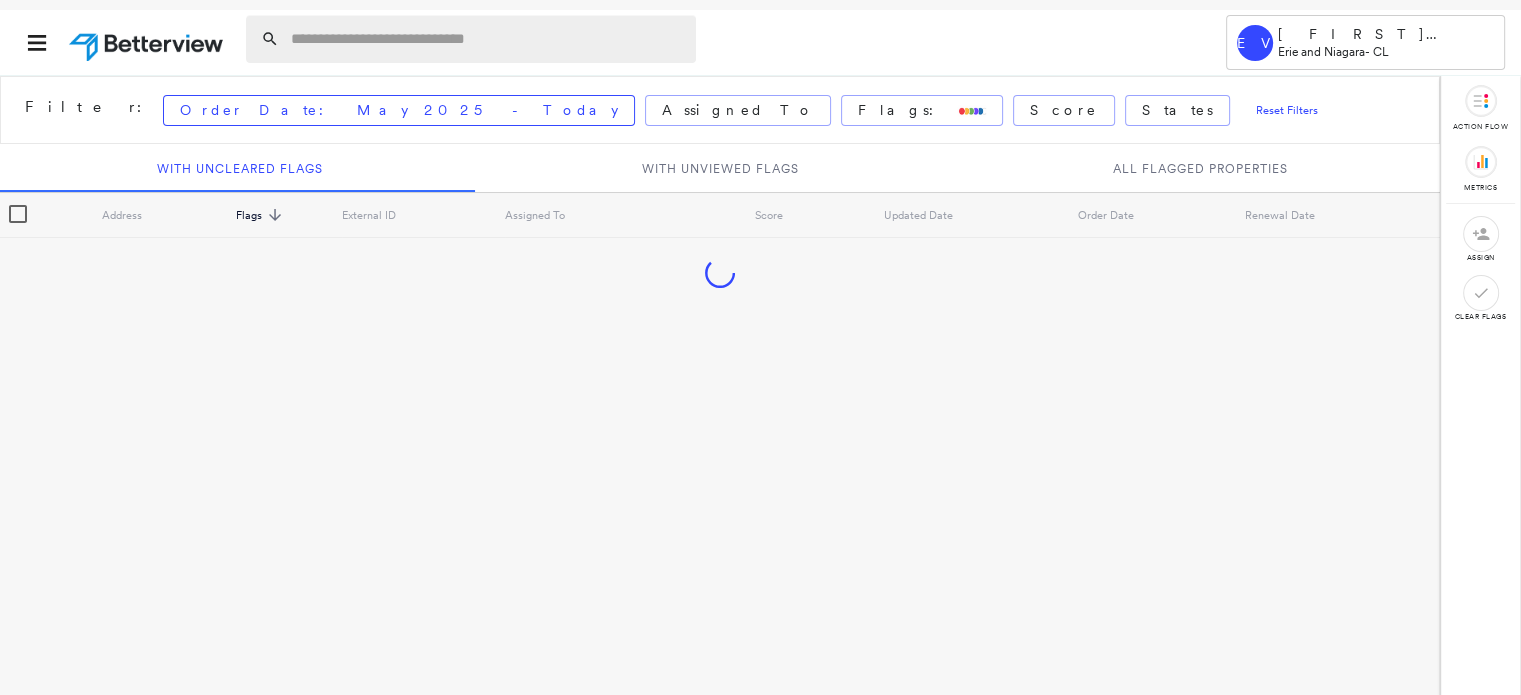 click at bounding box center [487, 39] 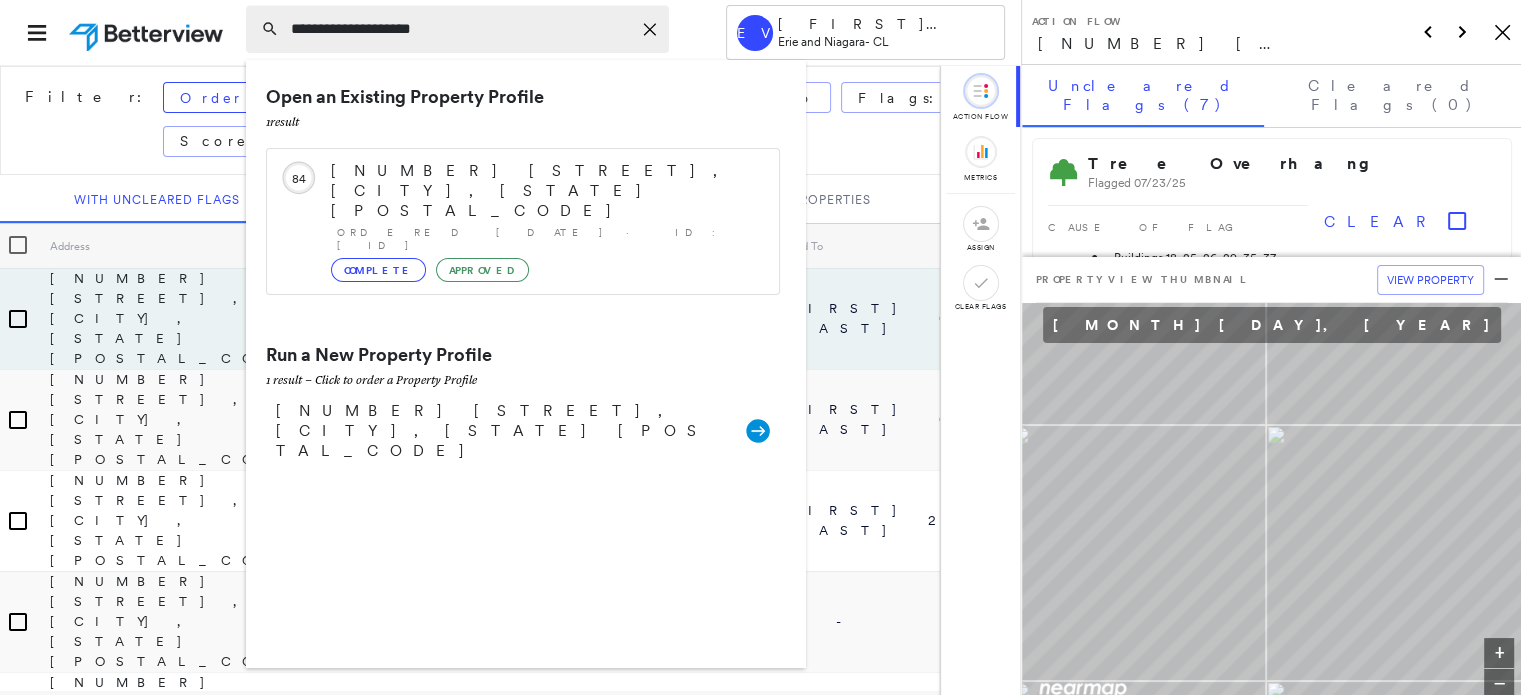type on "**********" 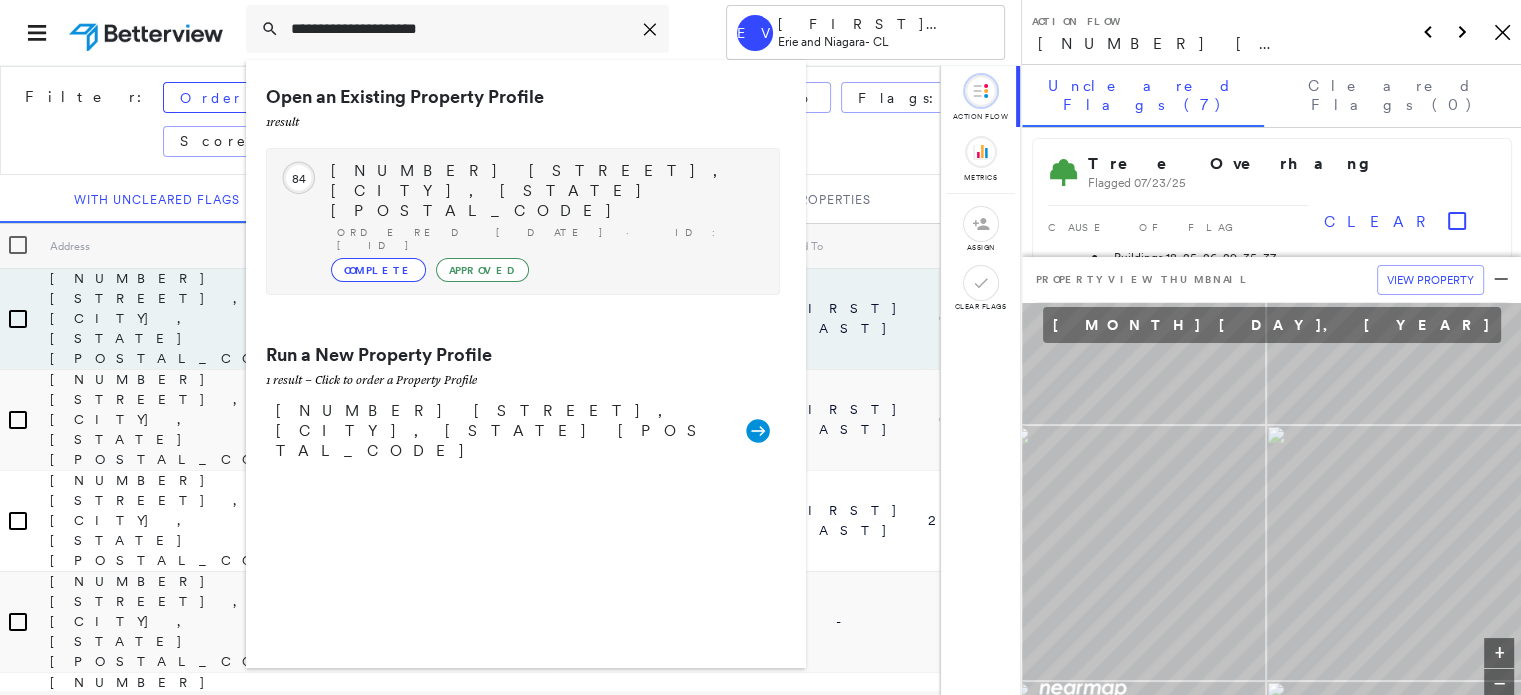 click on "Ordered [DATE] · ID: [ID]" at bounding box center (548, 239) 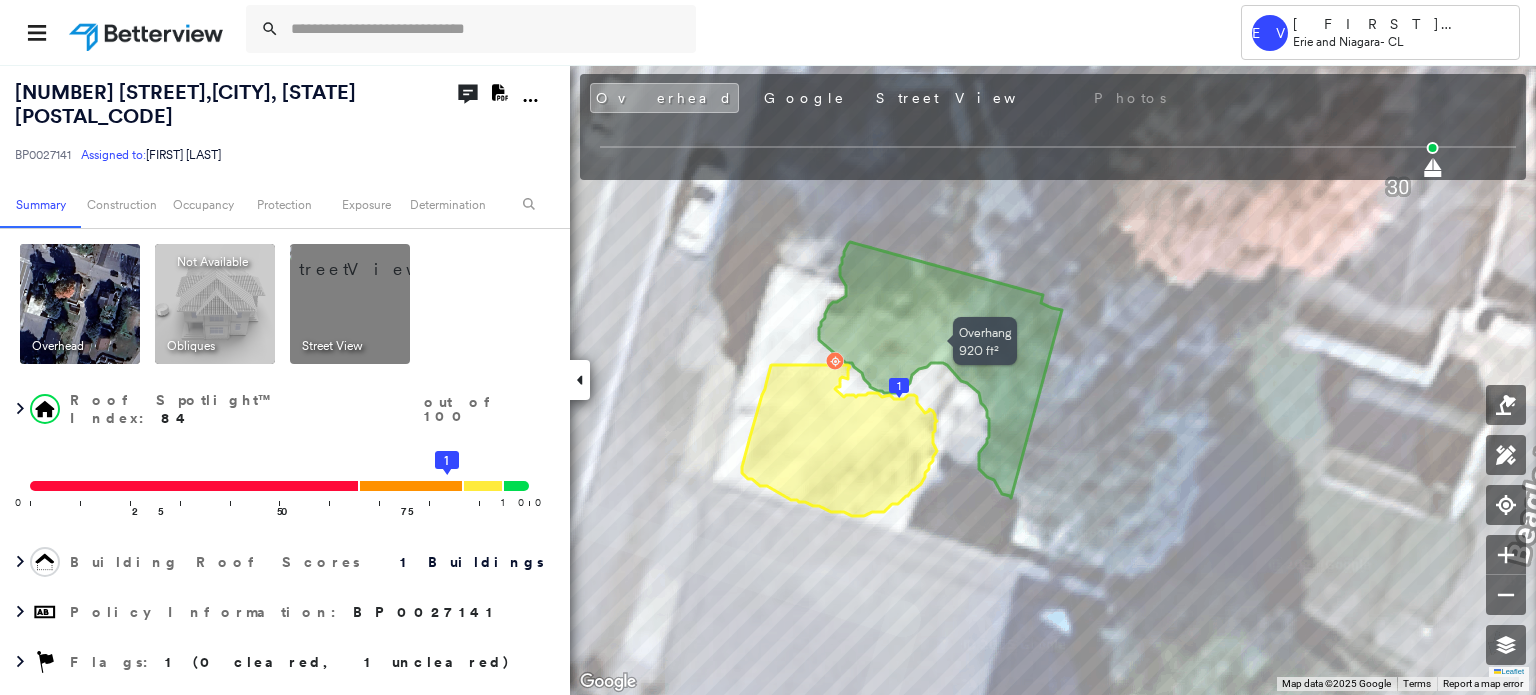 drag, startPoint x: 916, startPoint y: 339, endPoint x: 990, endPoint y: 401, distance: 96.540146 